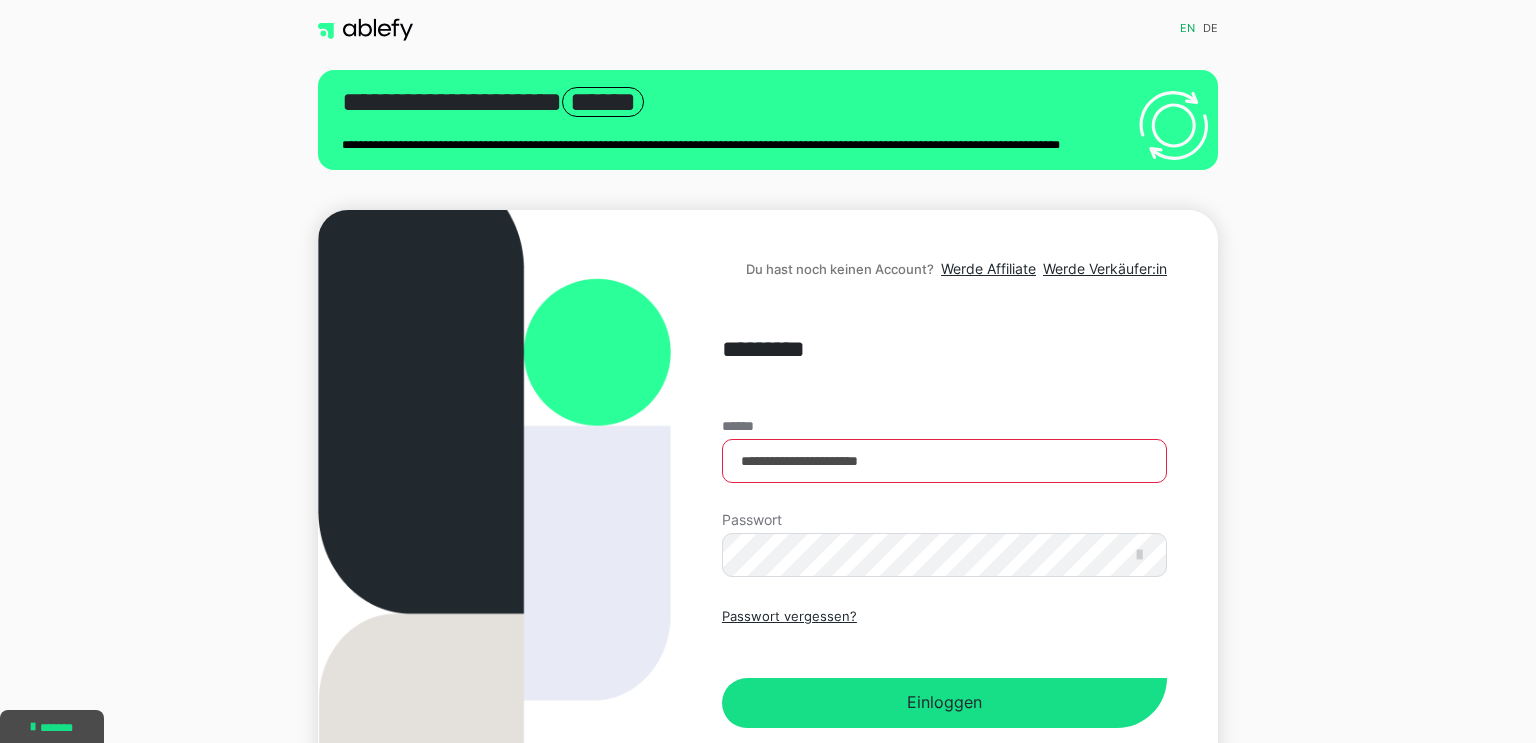 scroll, scrollTop: 0, scrollLeft: 0, axis: both 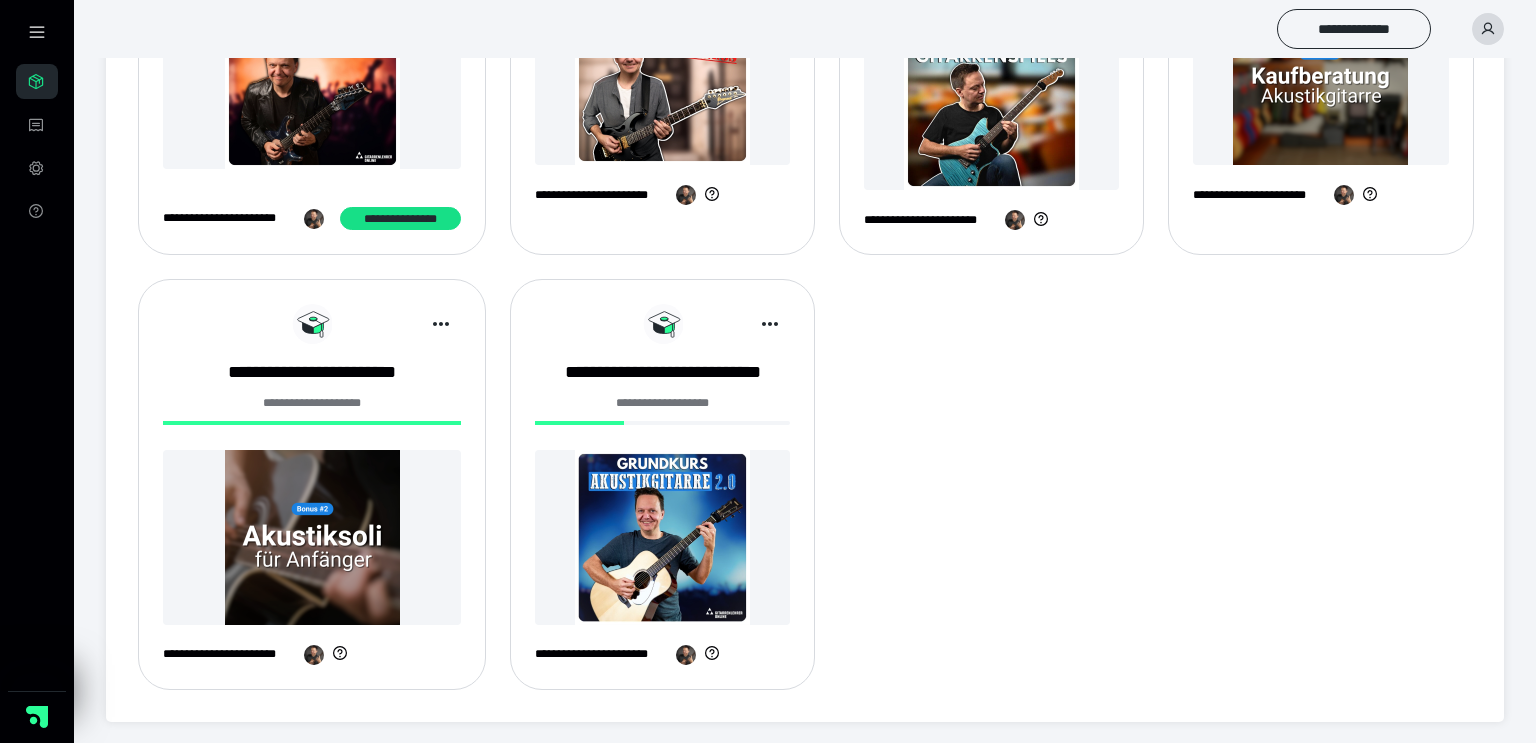 click at bounding box center [662, 537] 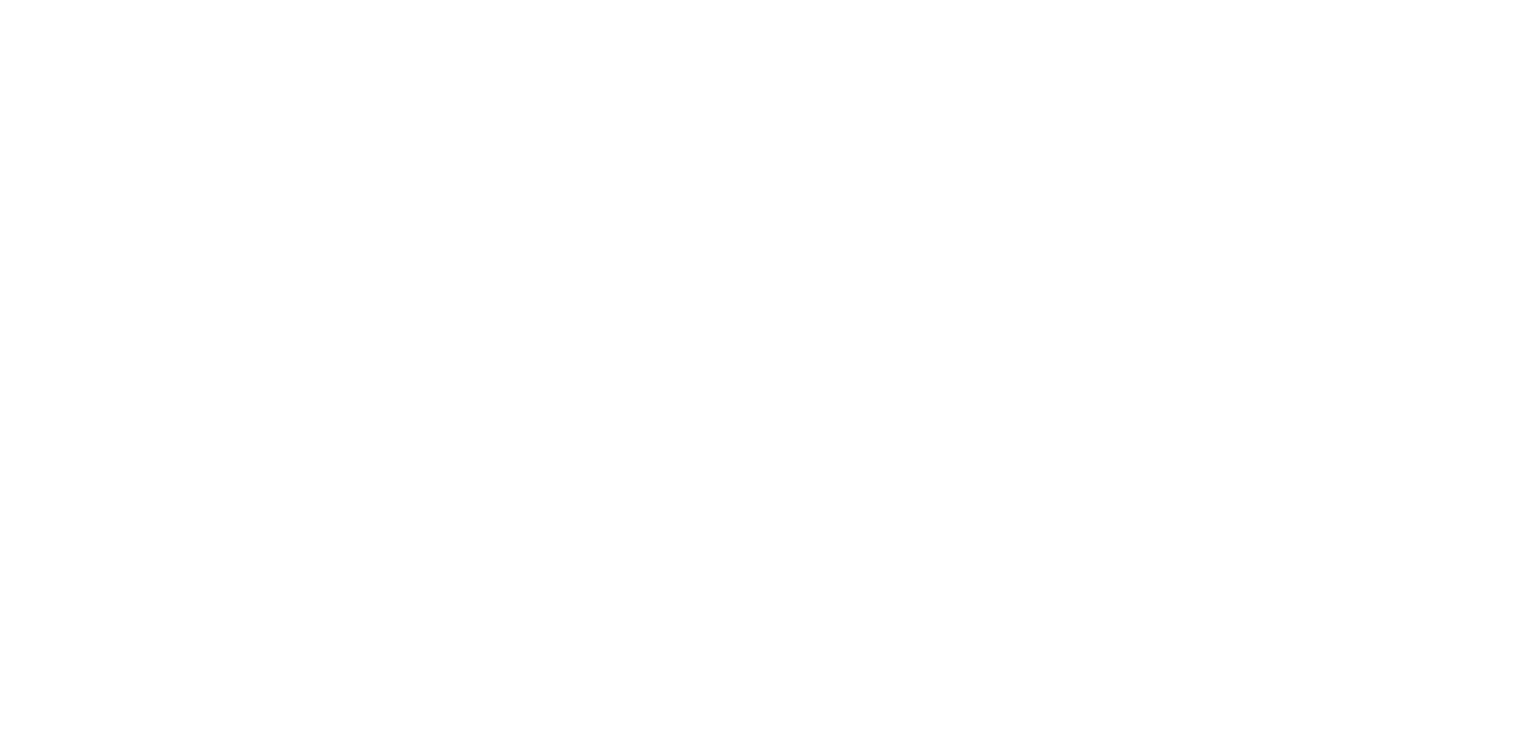 scroll, scrollTop: 0, scrollLeft: 0, axis: both 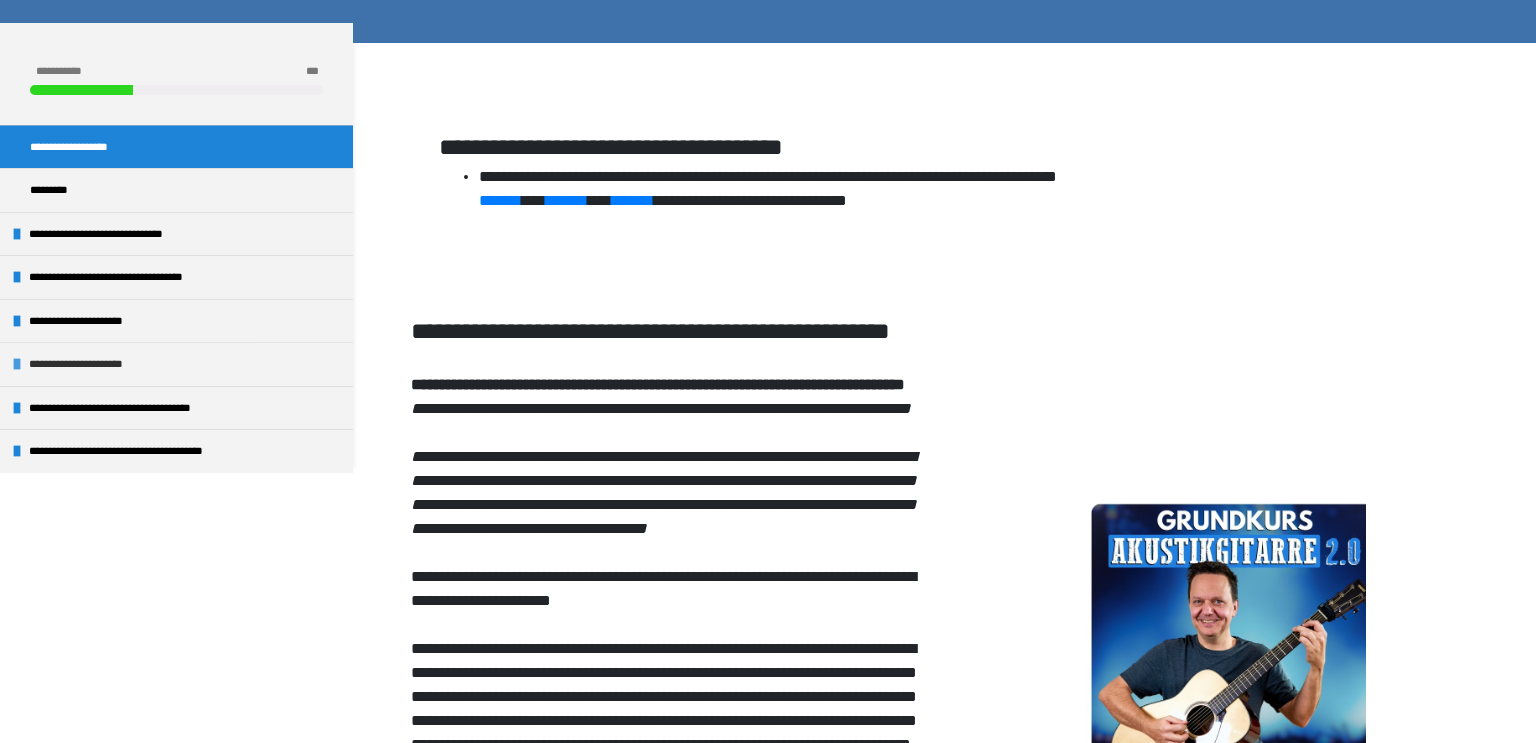 click on "**********" at bounding box center (100, 364) 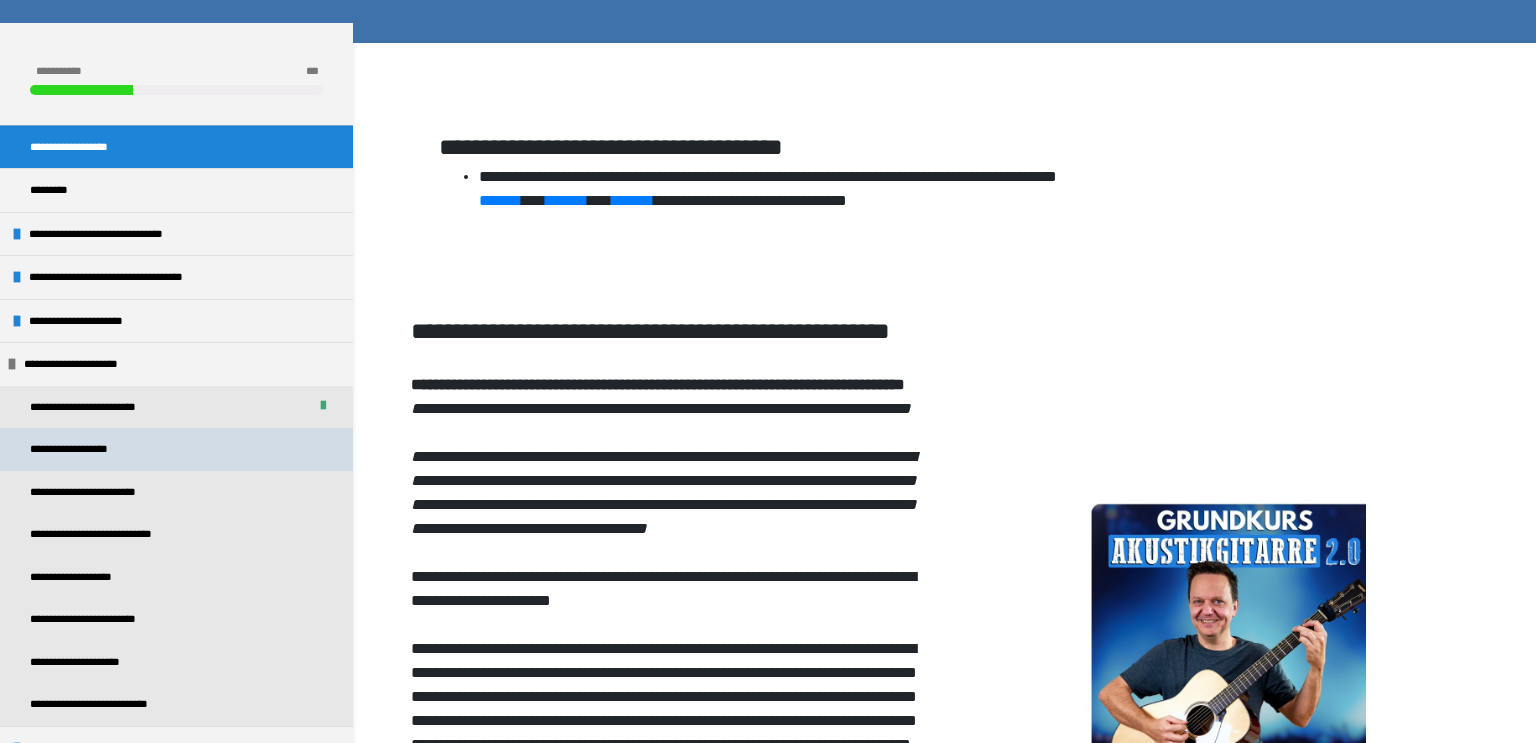 click on "**********" at bounding box center [88, 449] 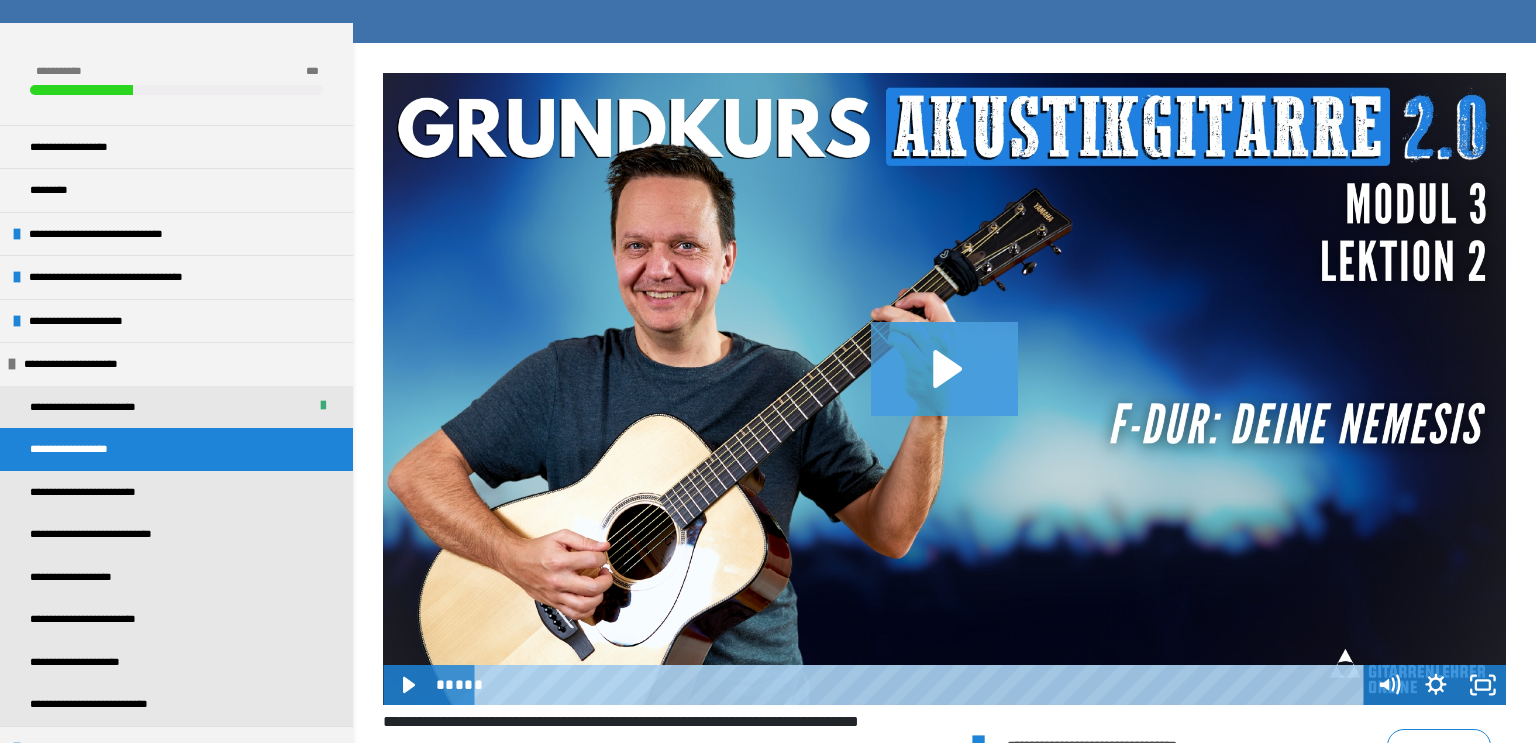 click 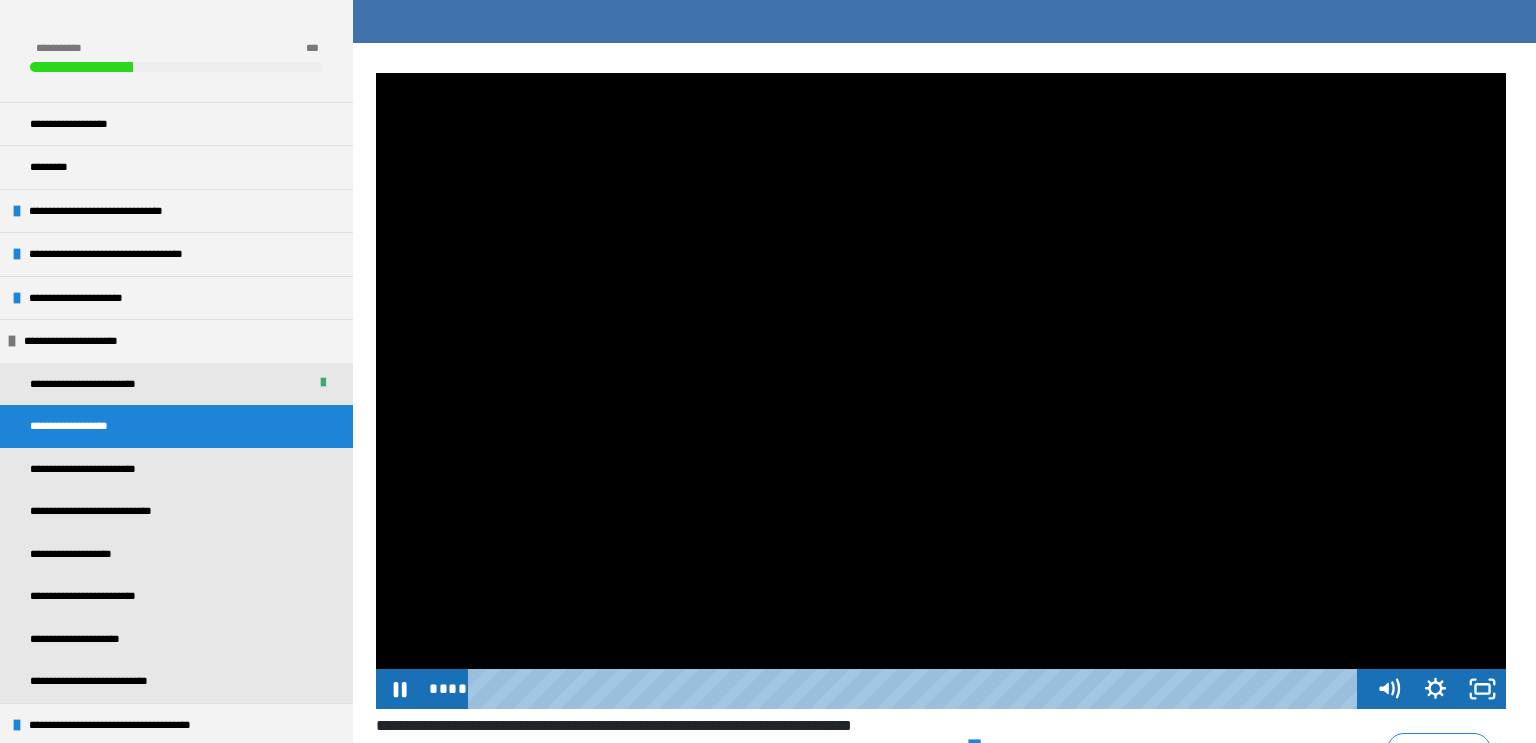 scroll, scrollTop: 294, scrollLeft: 0, axis: vertical 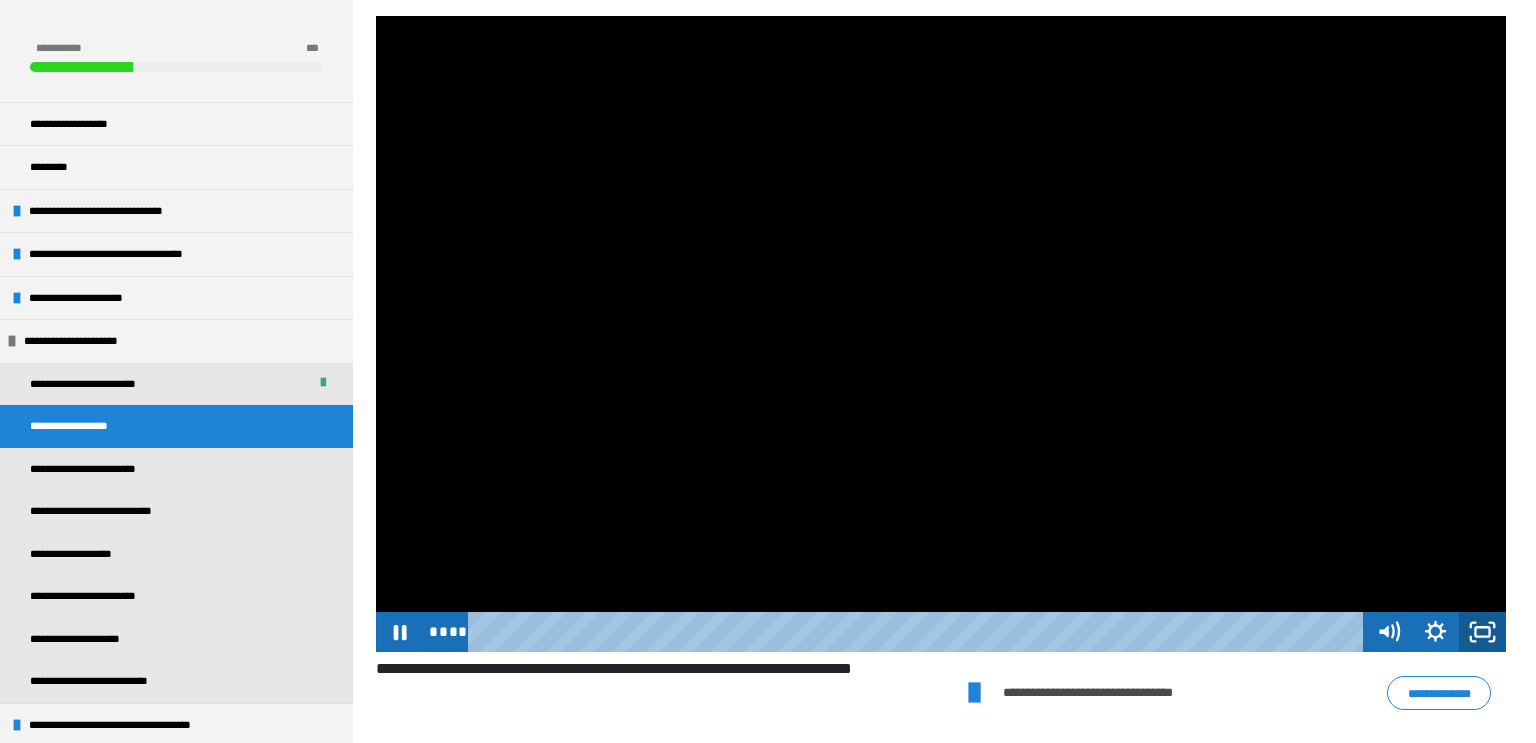 click 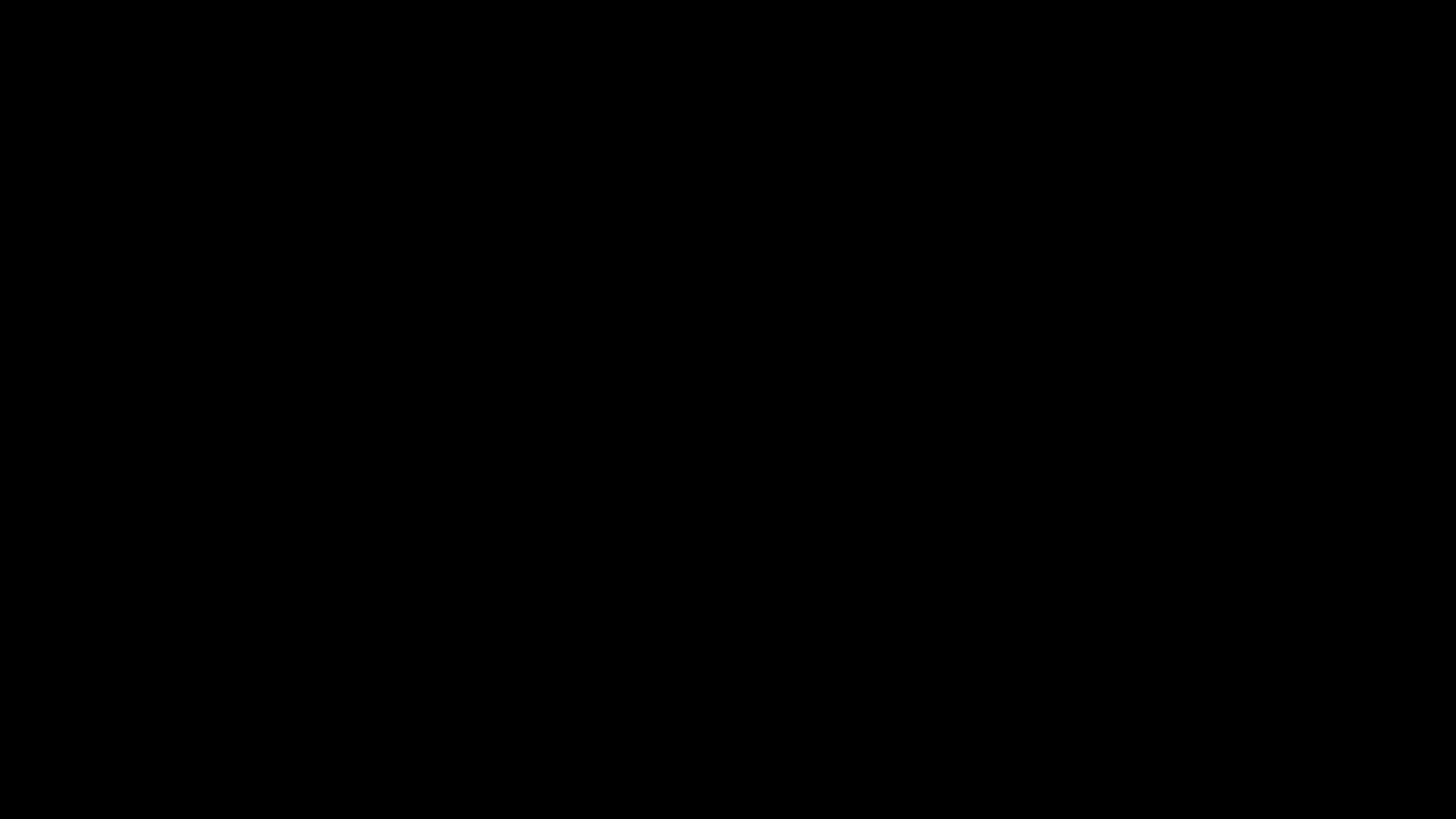 click at bounding box center (728, 410) 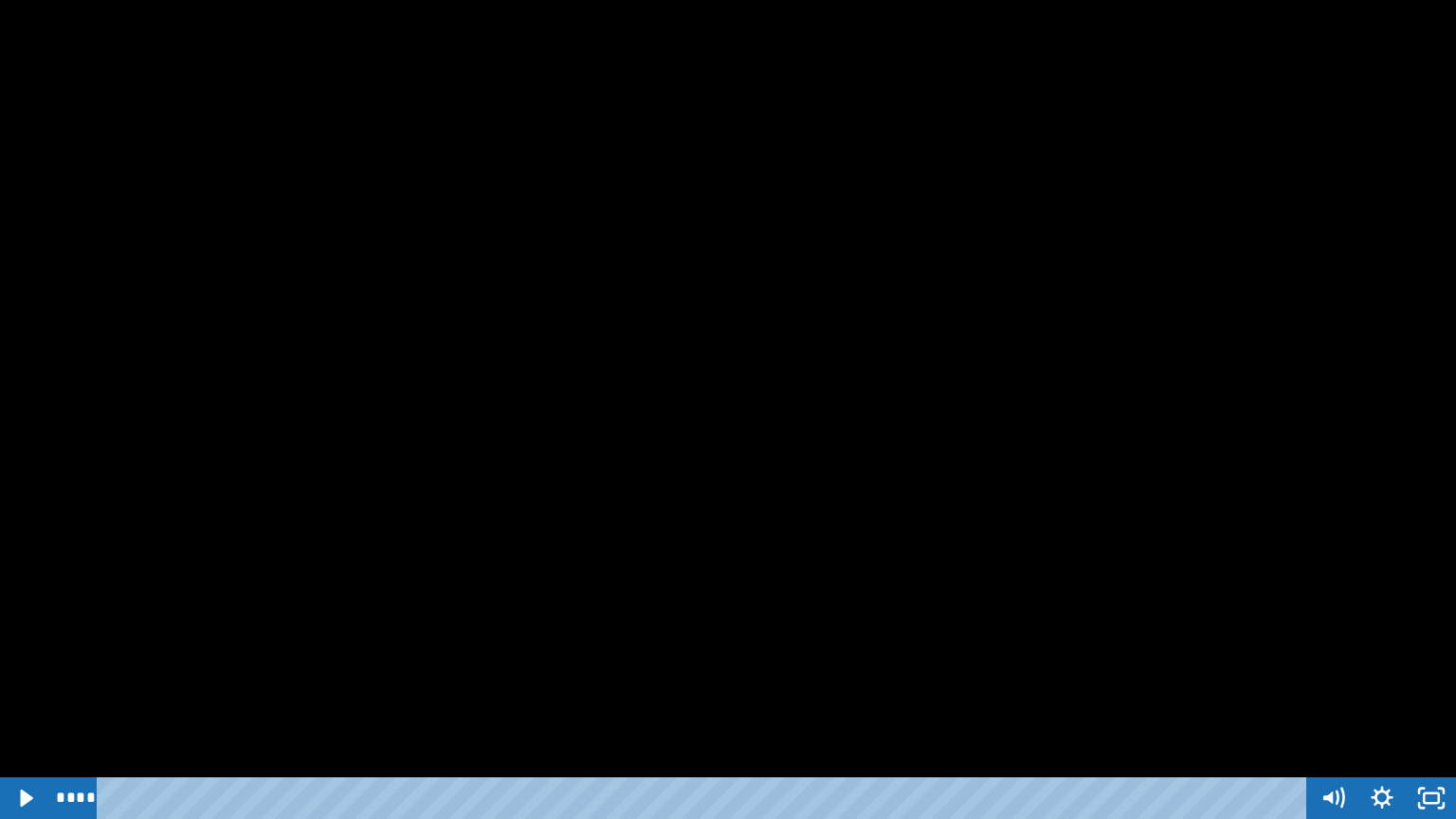 click at bounding box center [728, 410] 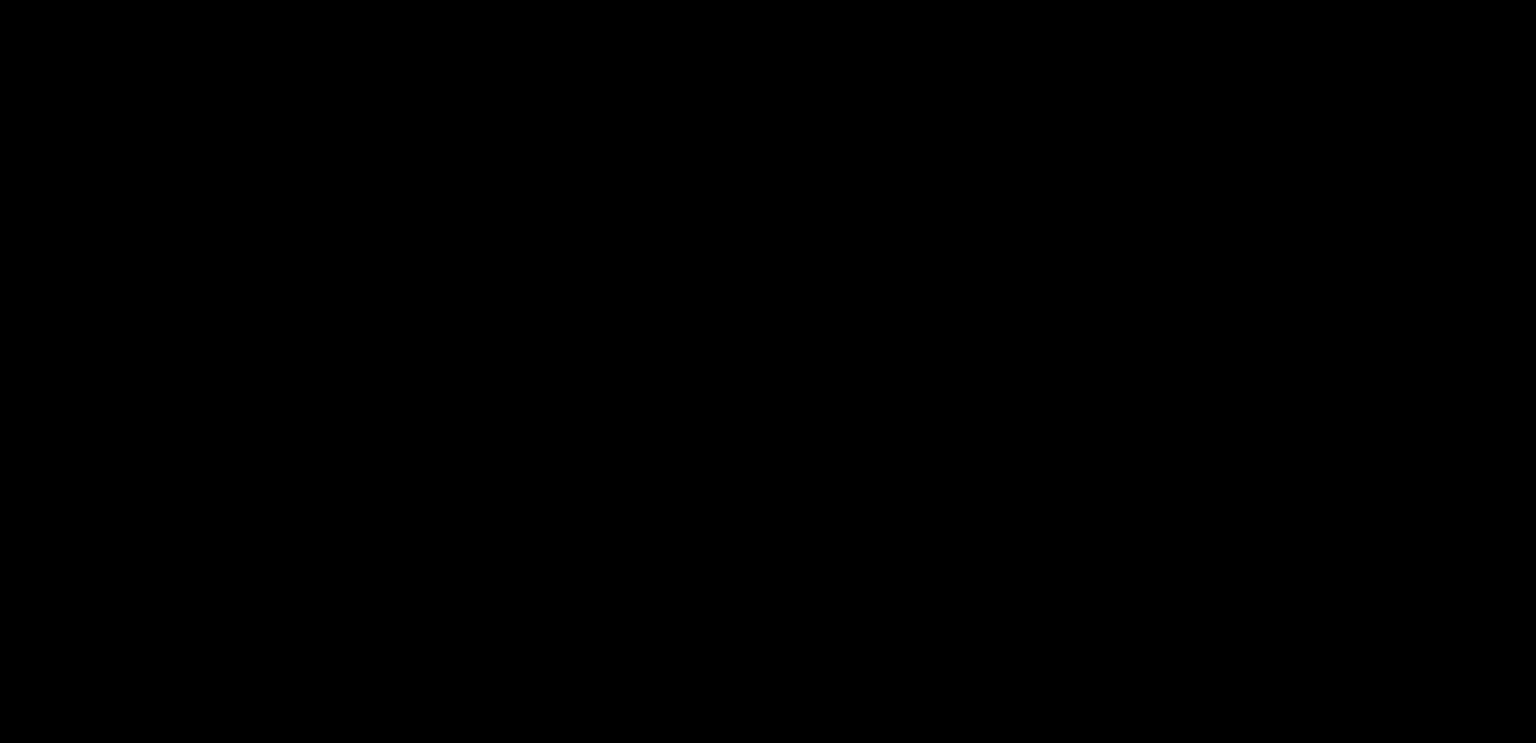scroll, scrollTop: 0, scrollLeft: 0, axis: both 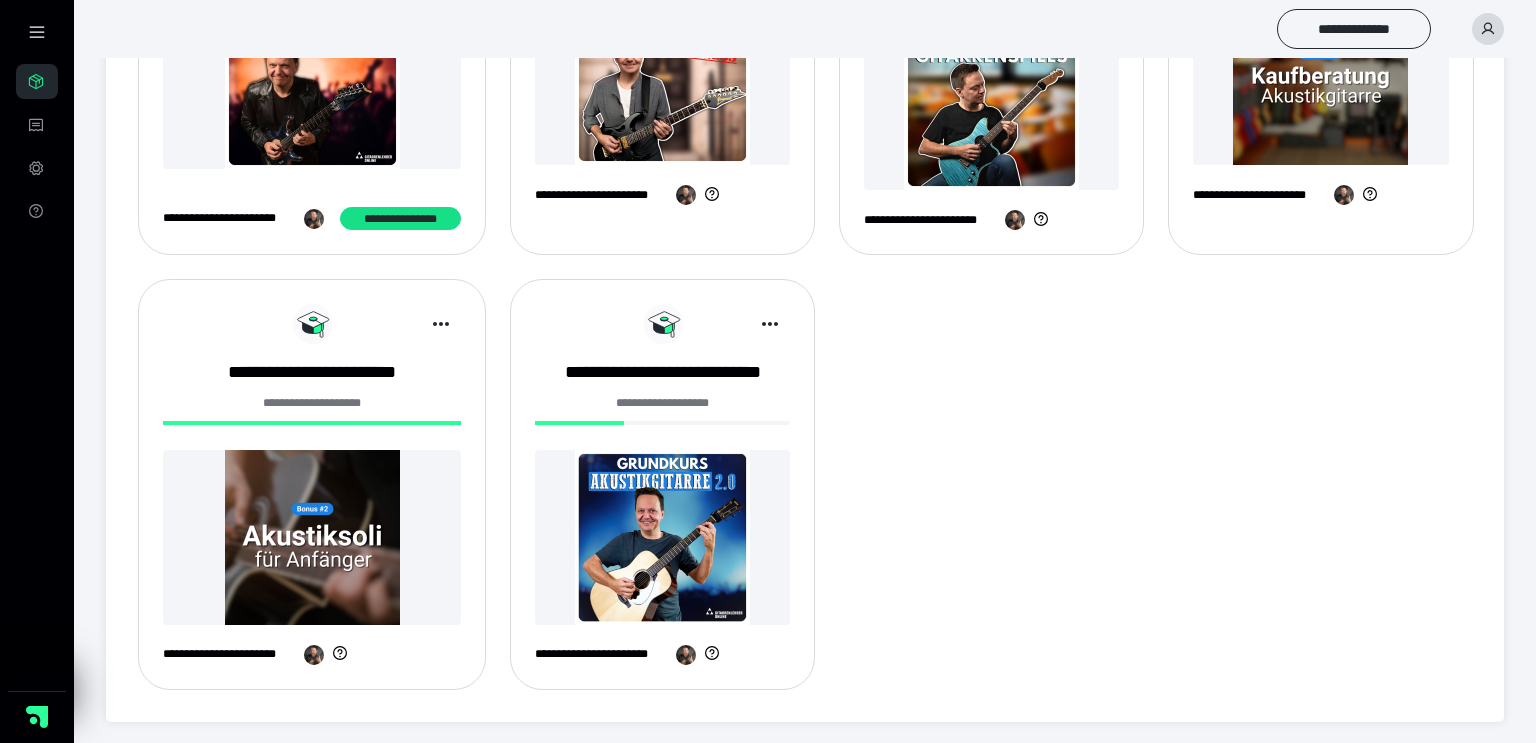 click at bounding box center [662, 537] 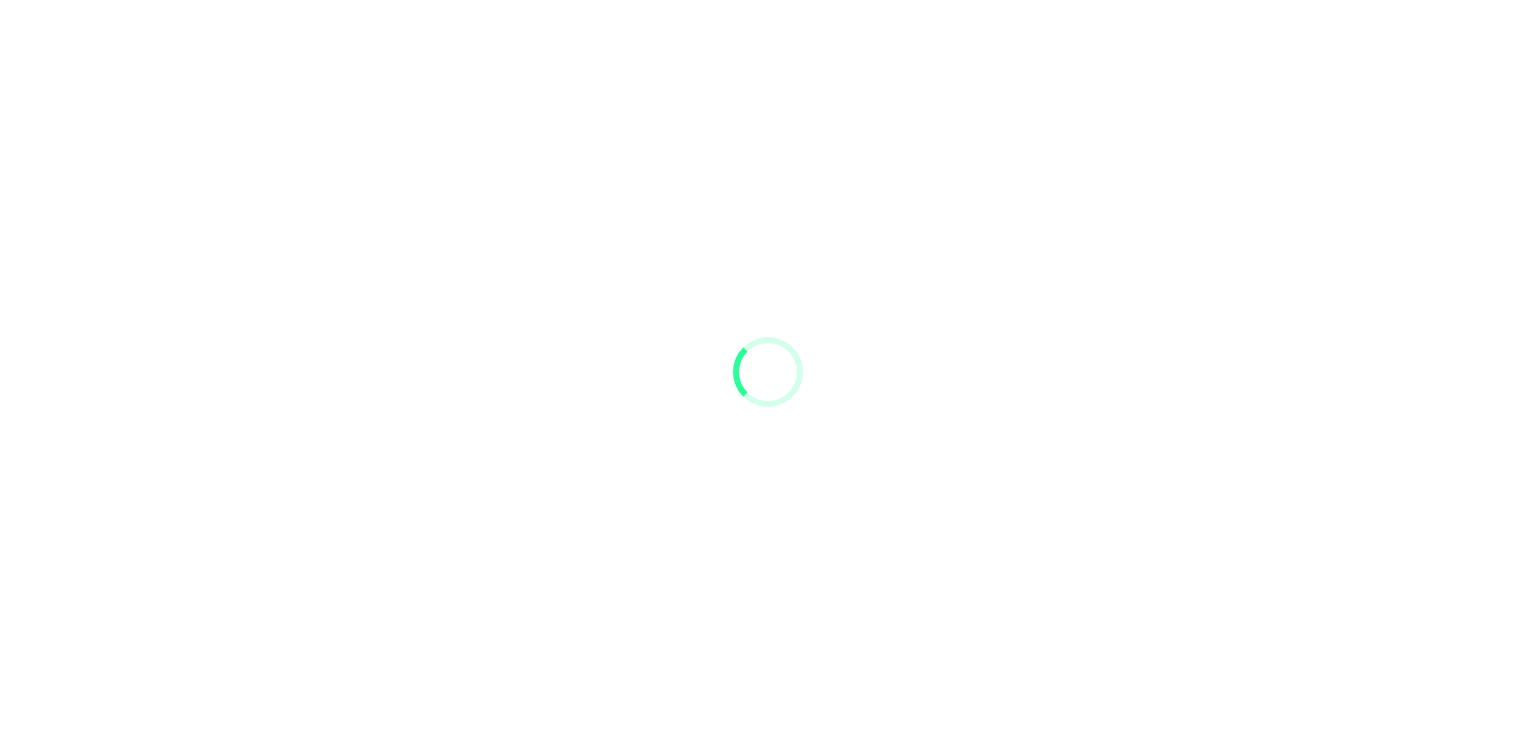 scroll, scrollTop: 0, scrollLeft: 0, axis: both 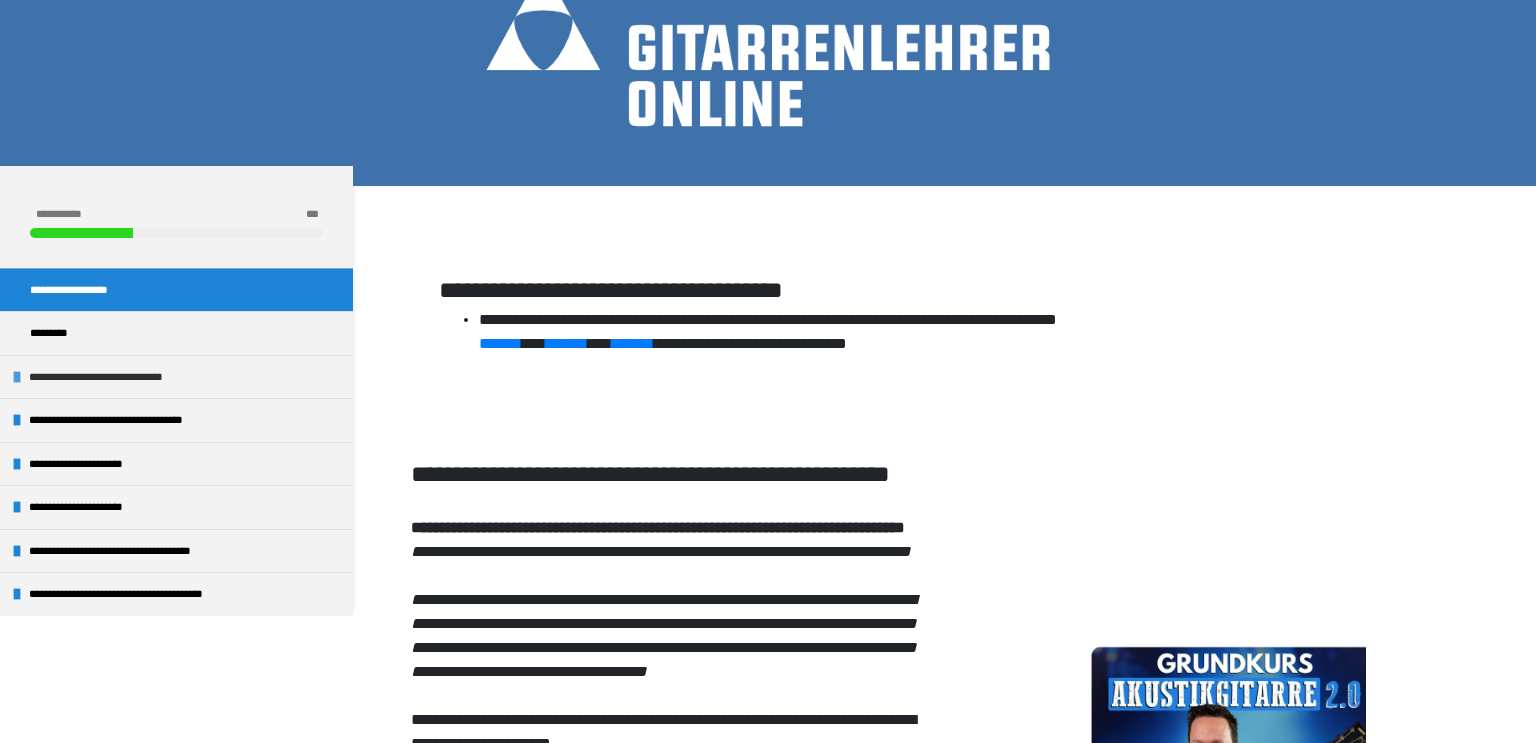 click on "**********" at bounding box center [129, 377] 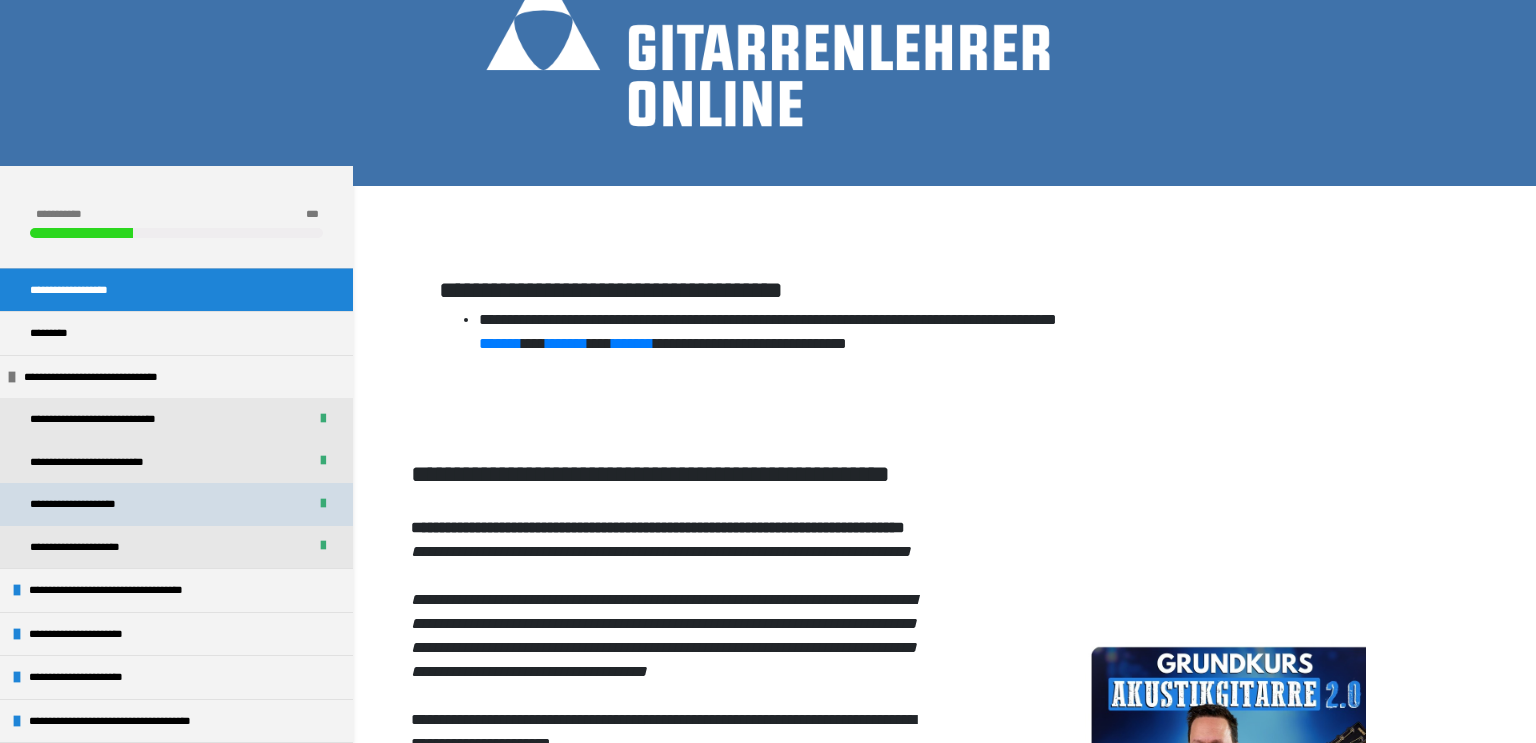 click on "**********" at bounding box center (95, 504) 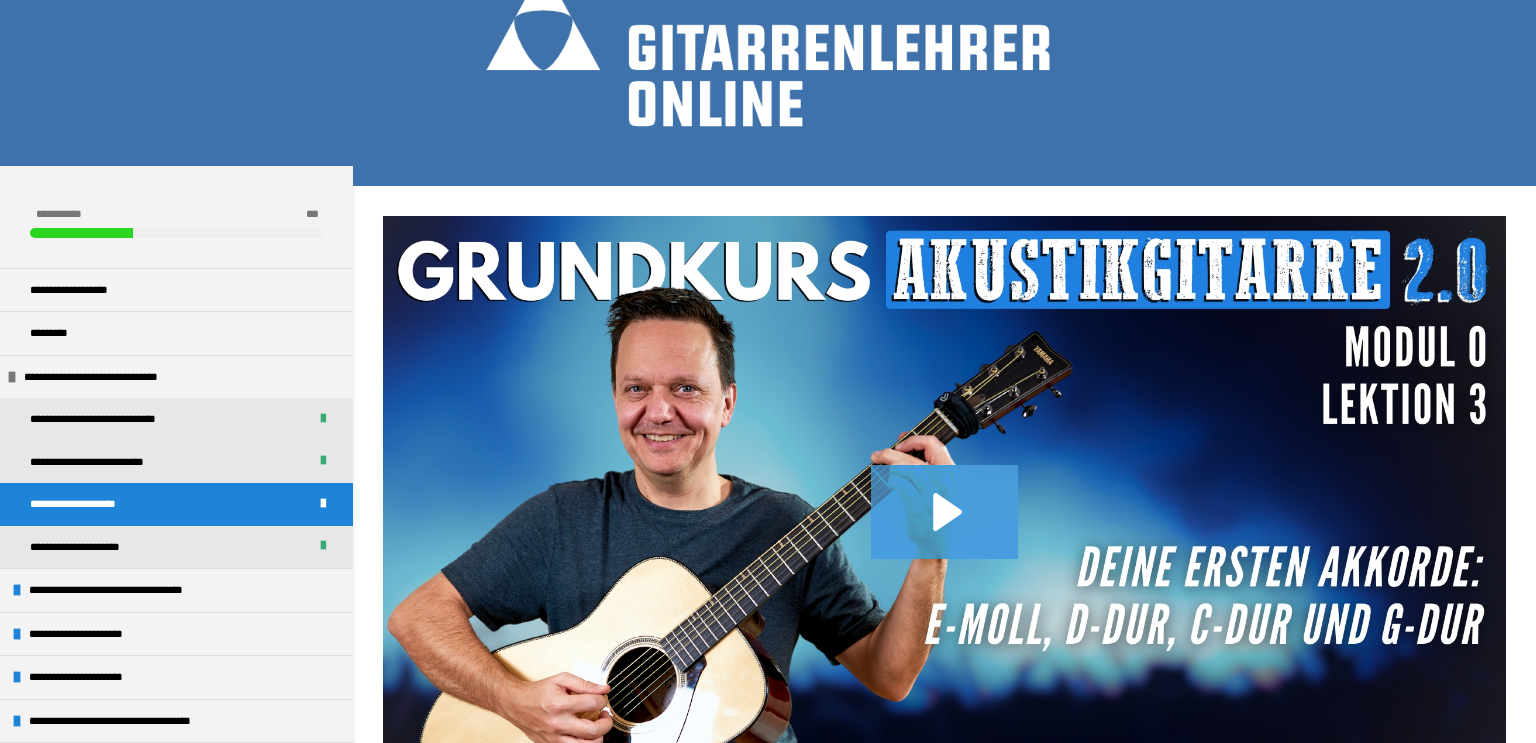 click 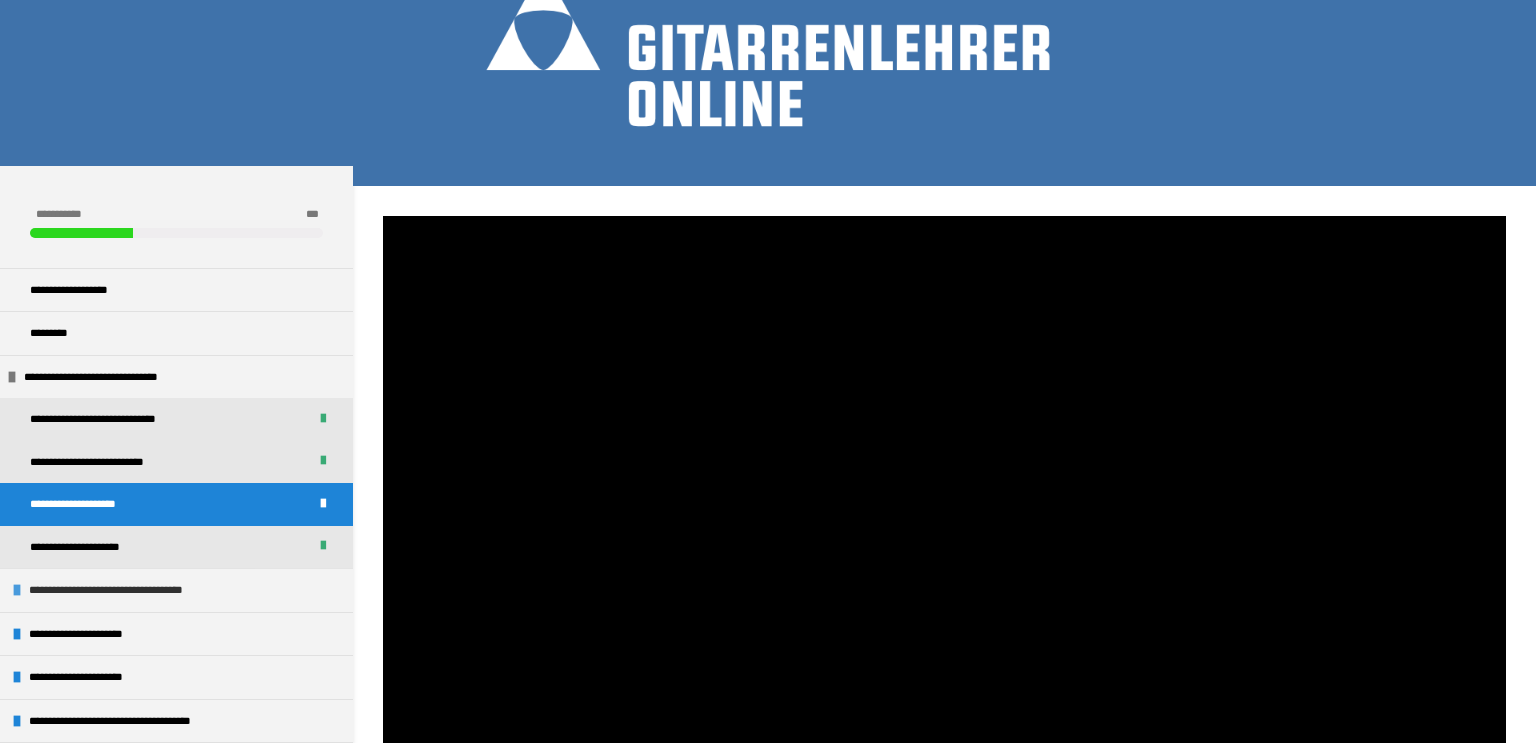 click on "**********" at bounding box center [147, 590] 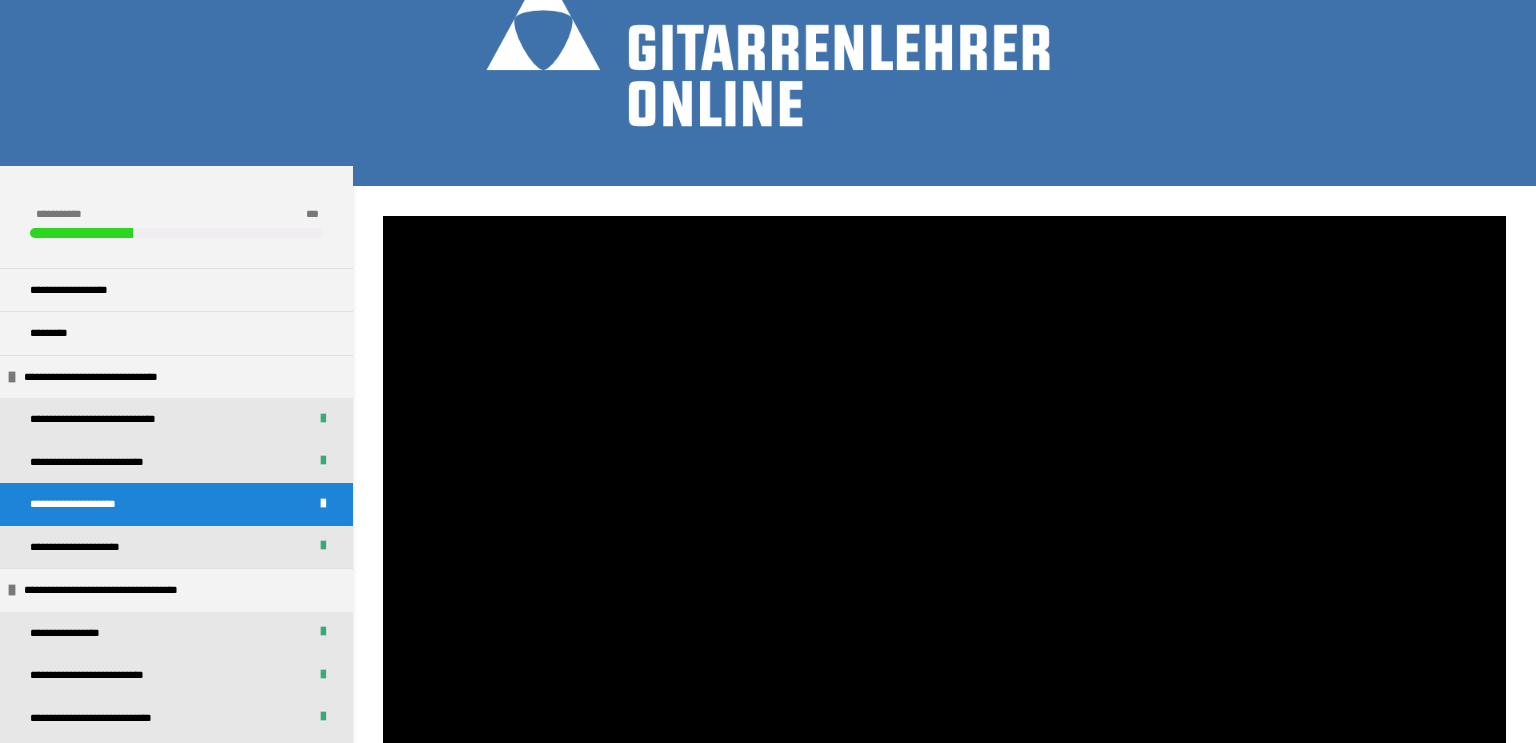 click at bounding box center (944, 532) 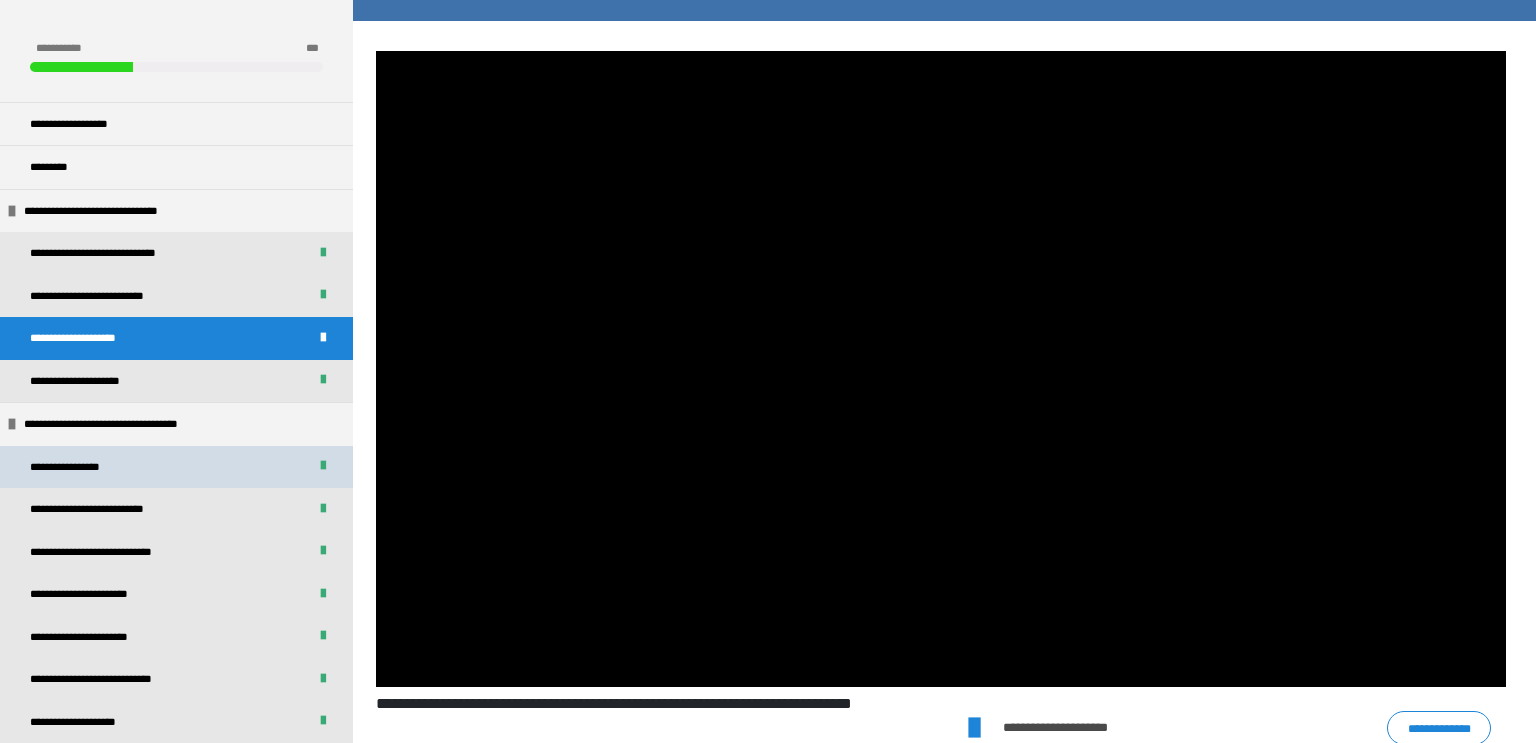 scroll, scrollTop: 300, scrollLeft: 0, axis: vertical 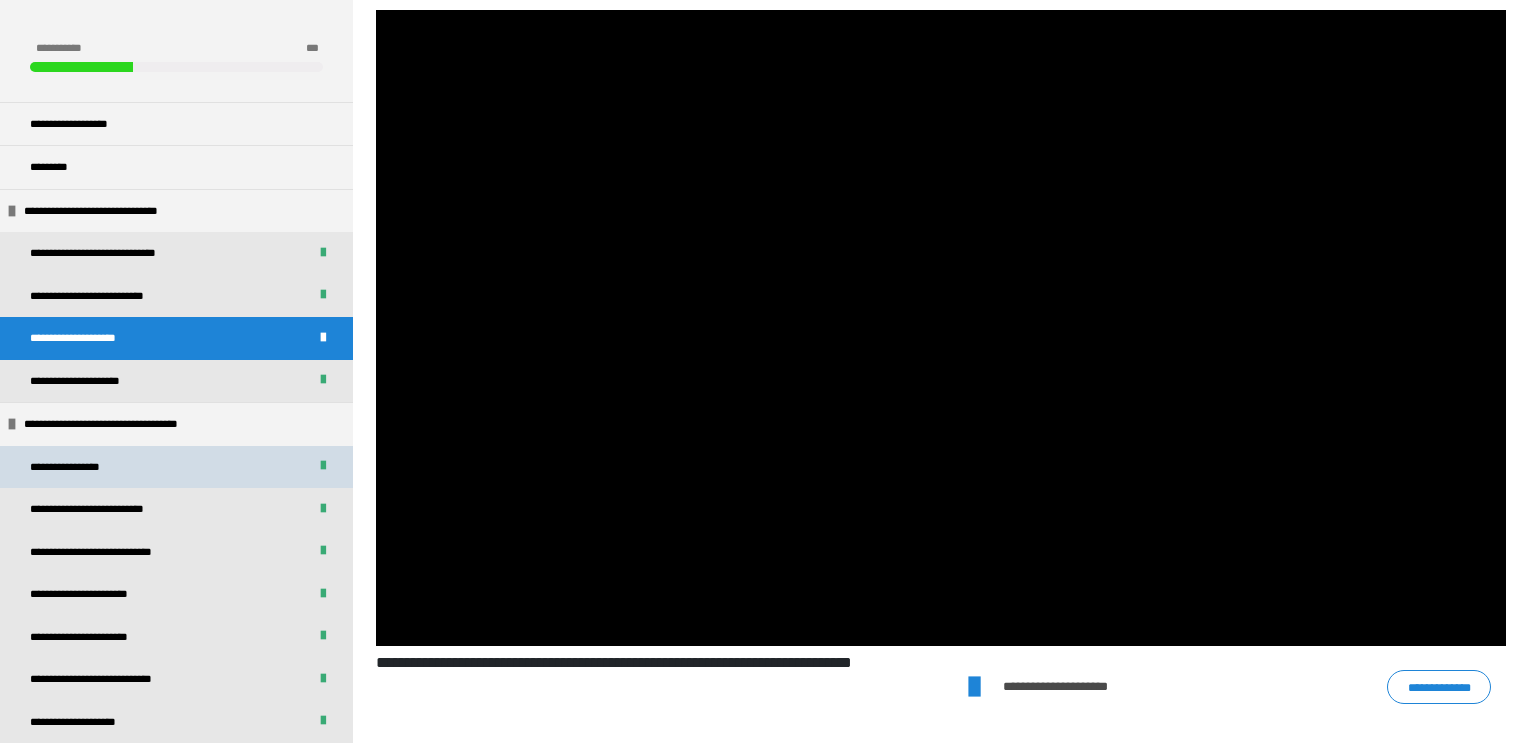 click on "**********" at bounding box center [176, 467] 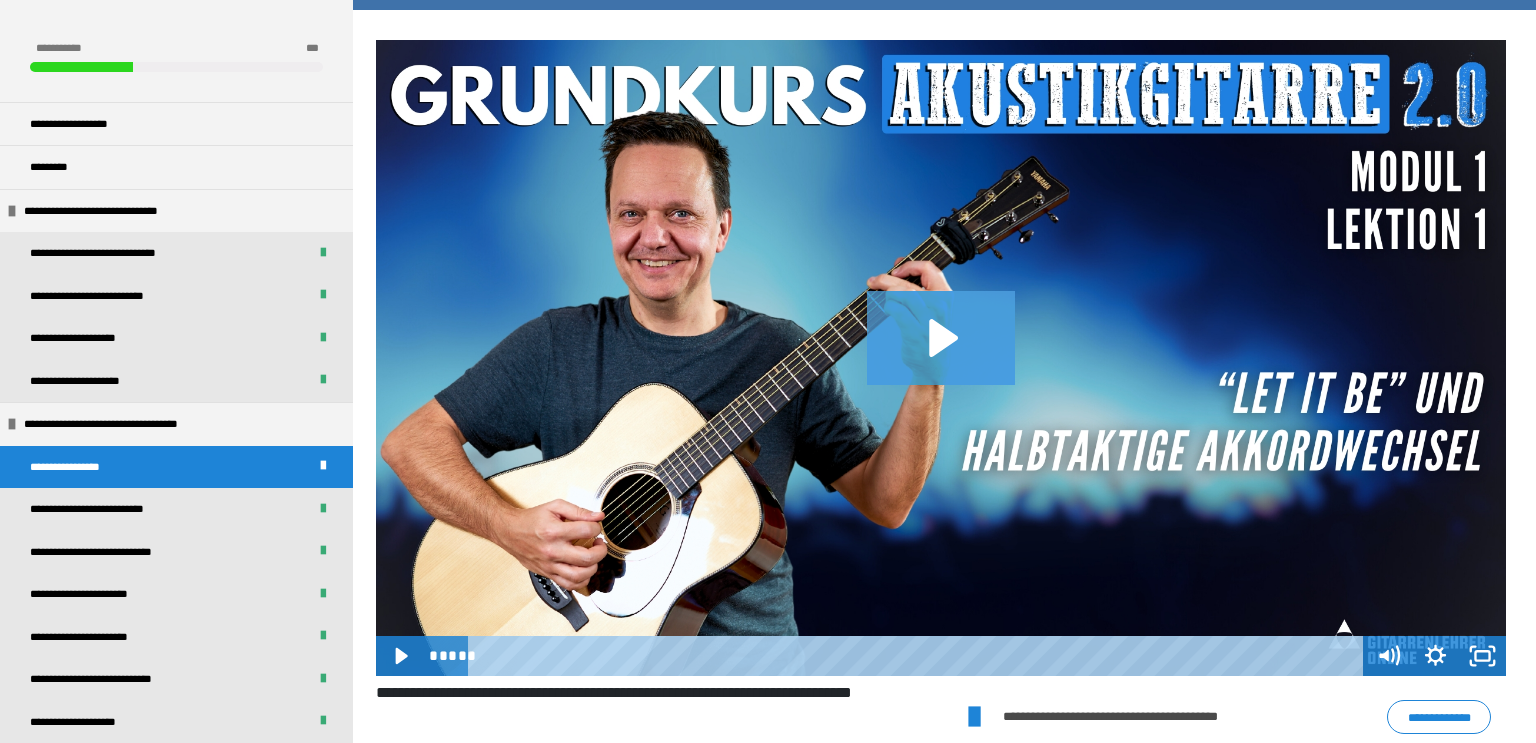 click 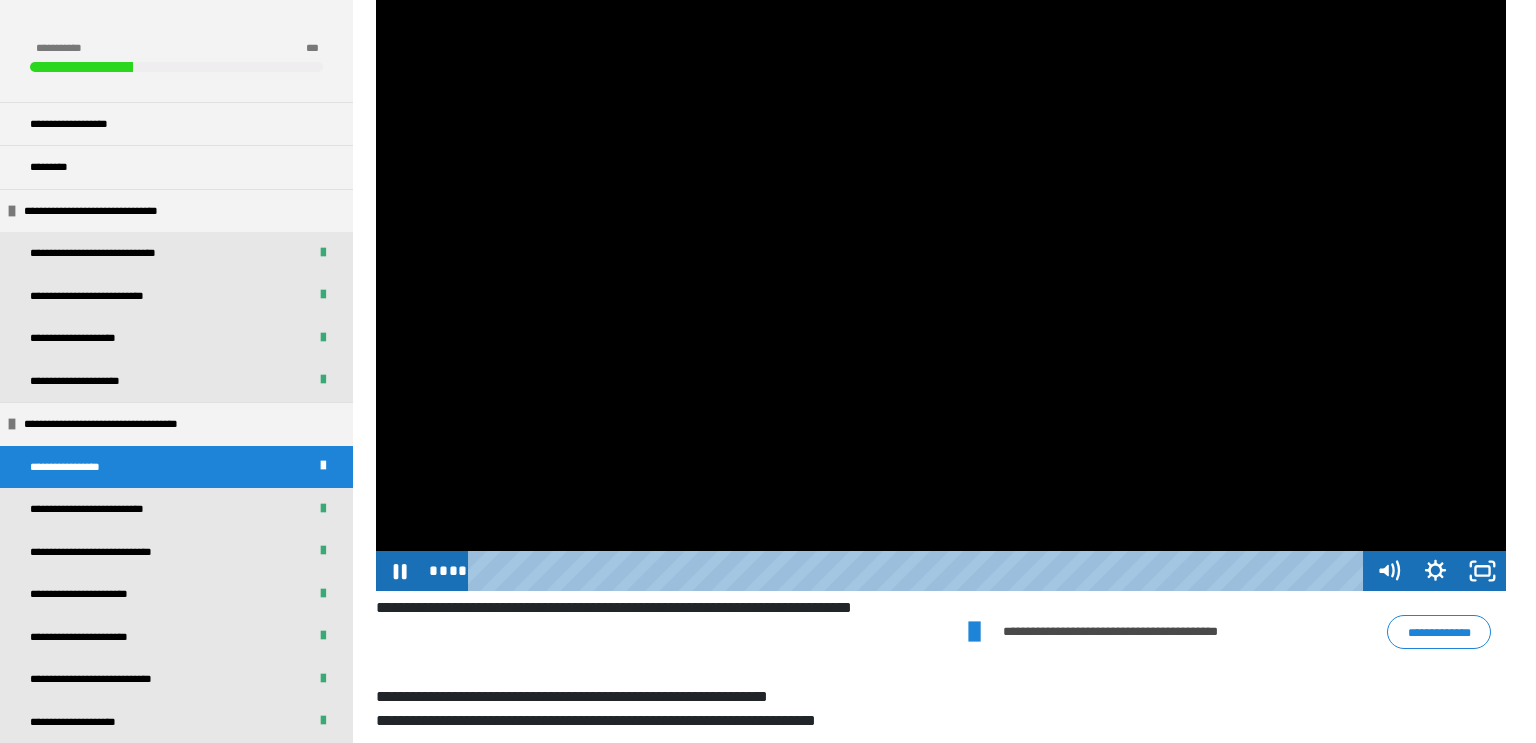 scroll, scrollTop: 358, scrollLeft: 0, axis: vertical 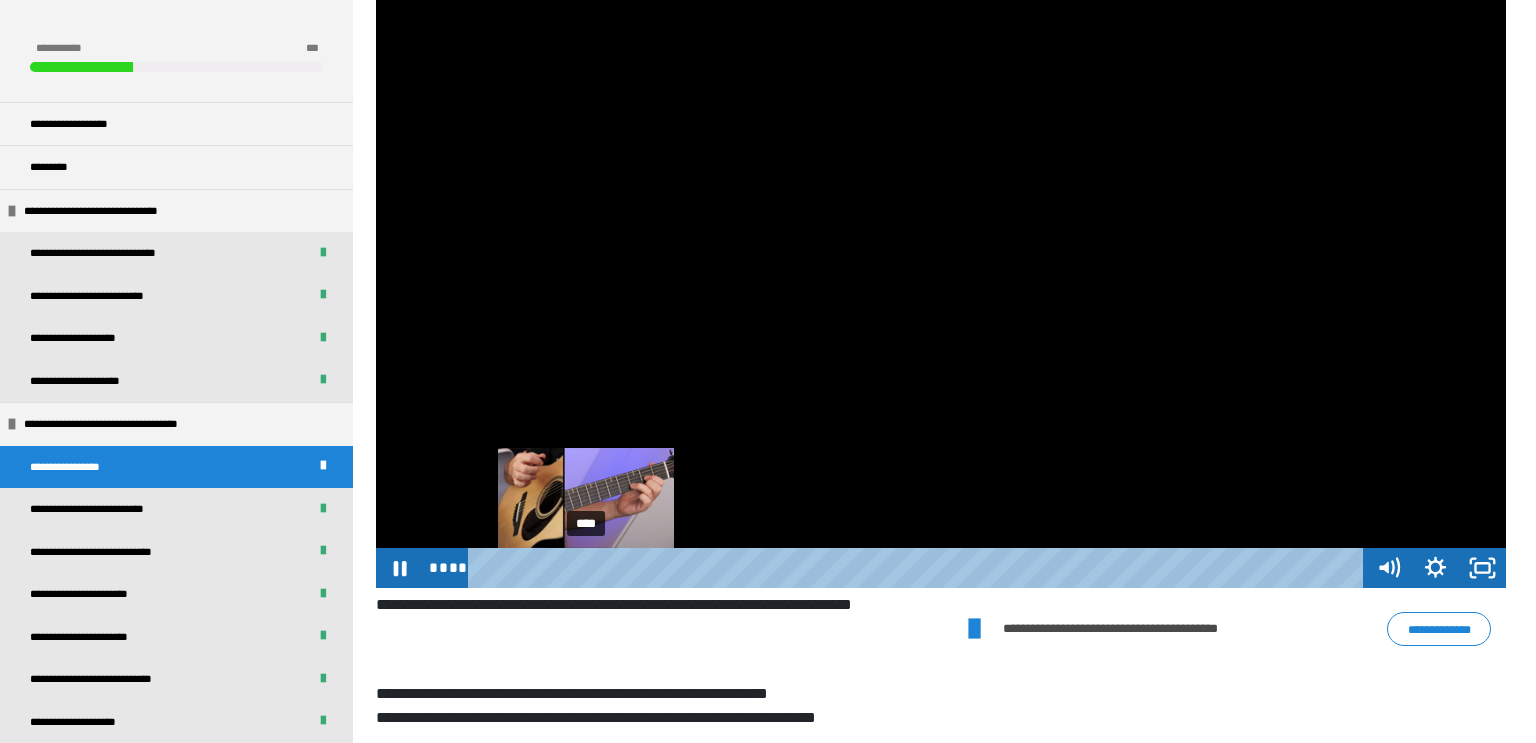 click on "****" at bounding box center [919, 568] 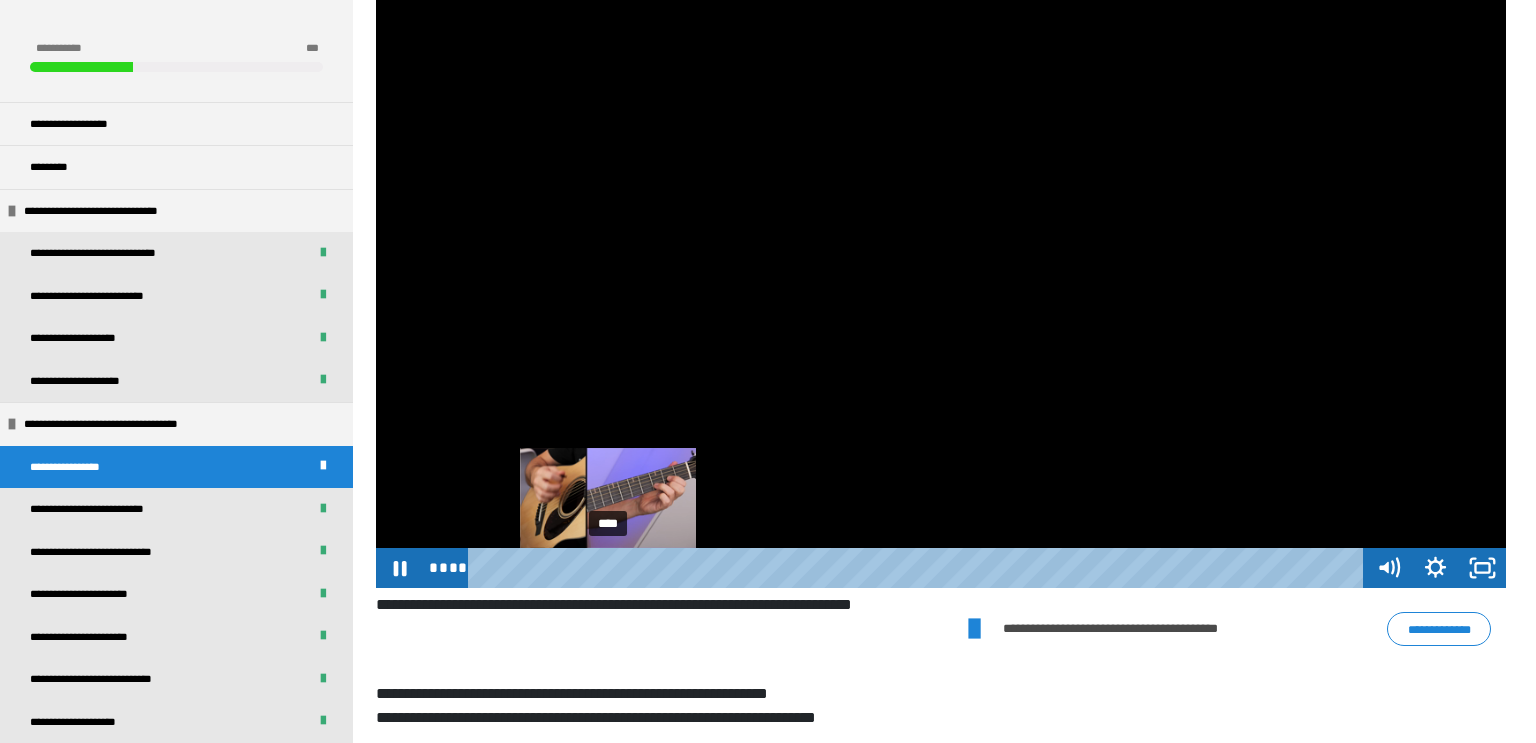 click on "****" at bounding box center (919, 568) 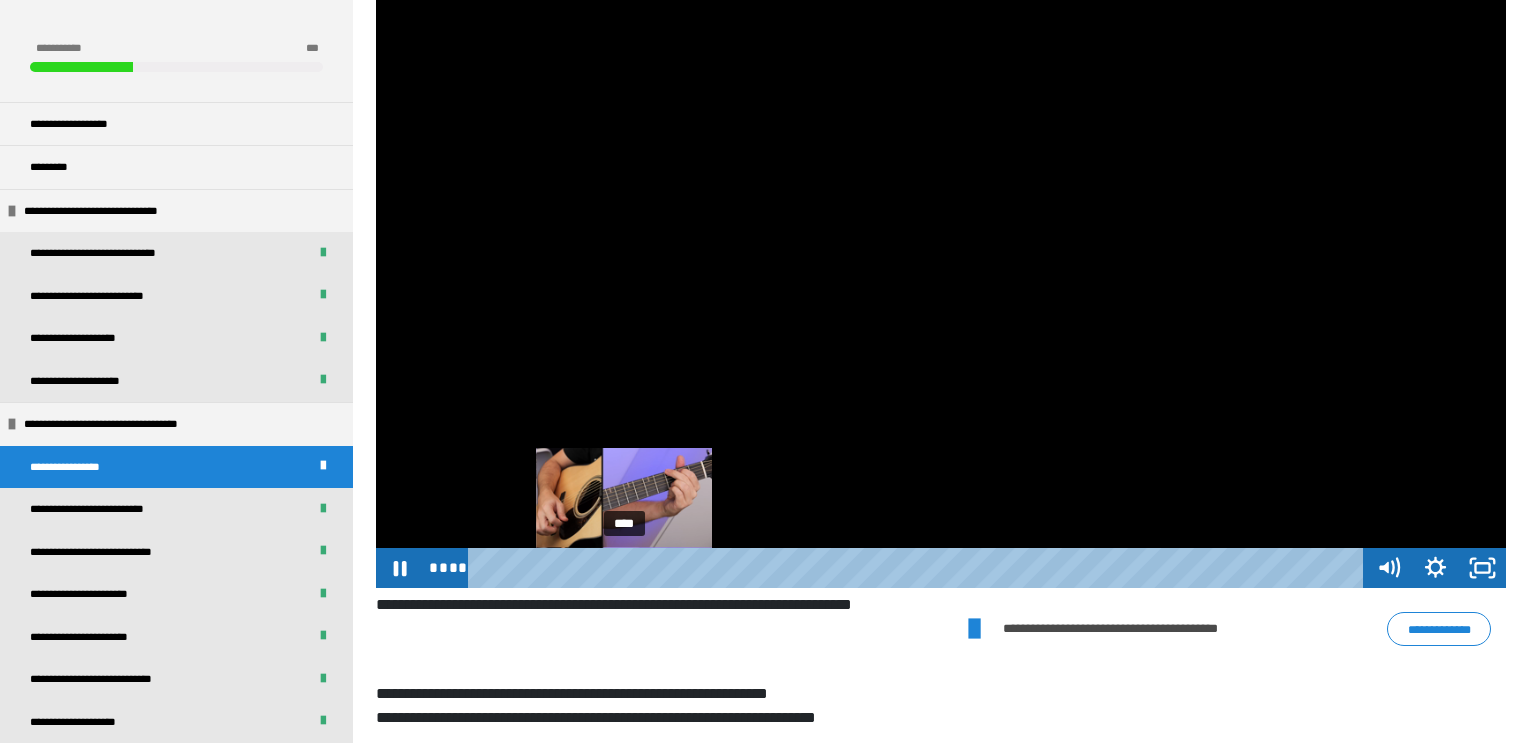 click on "****" at bounding box center (919, 568) 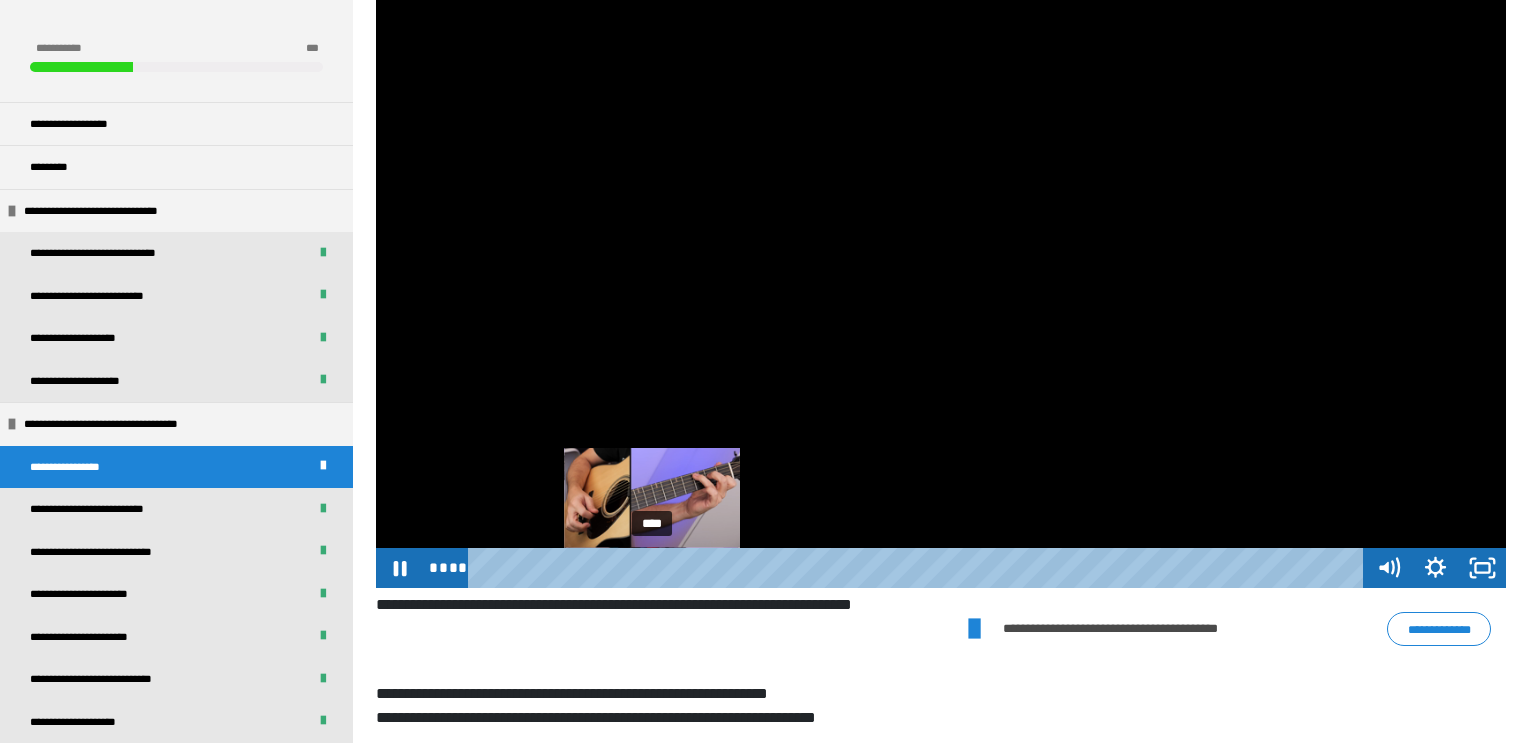 click on "****" at bounding box center (919, 568) 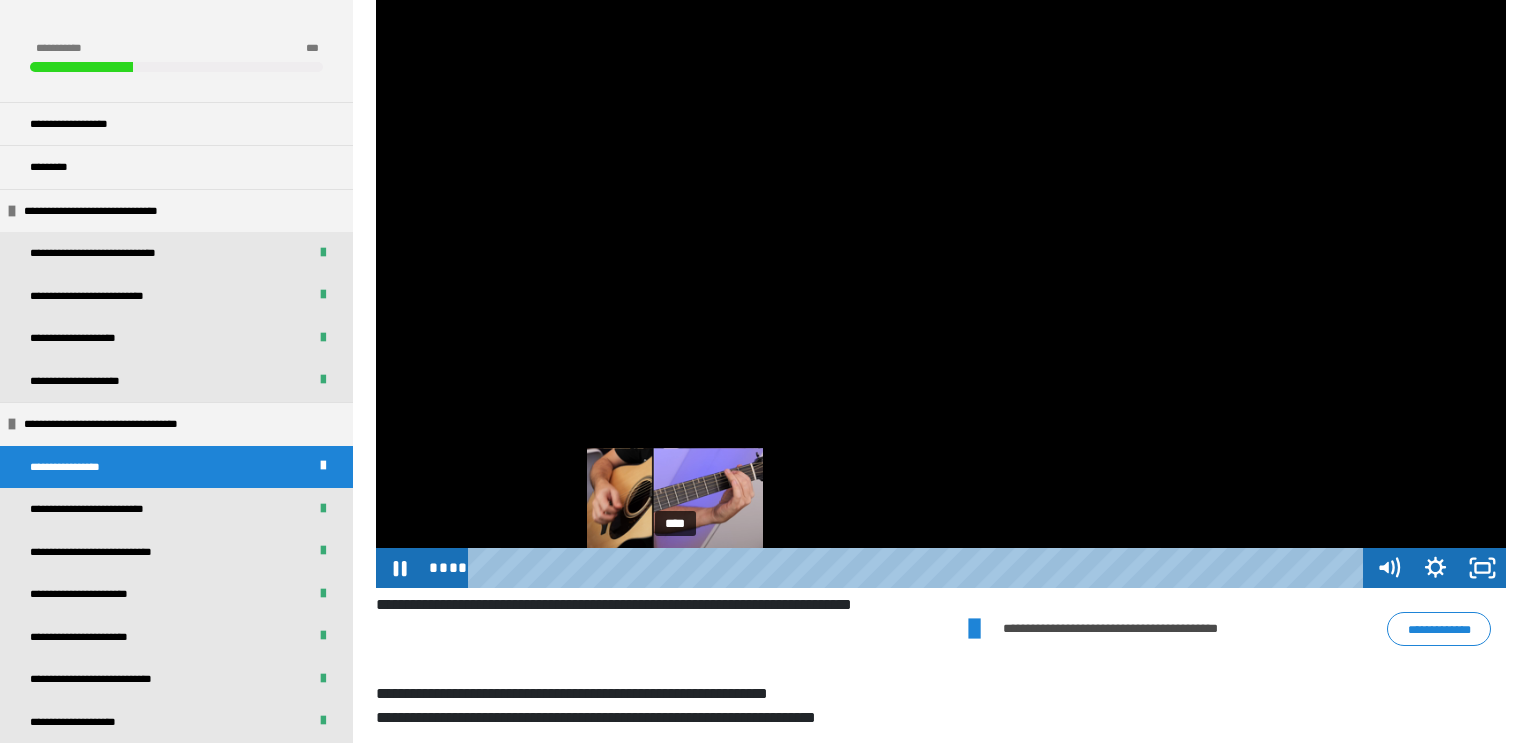 click on "****" at bounding box center (919, 568) 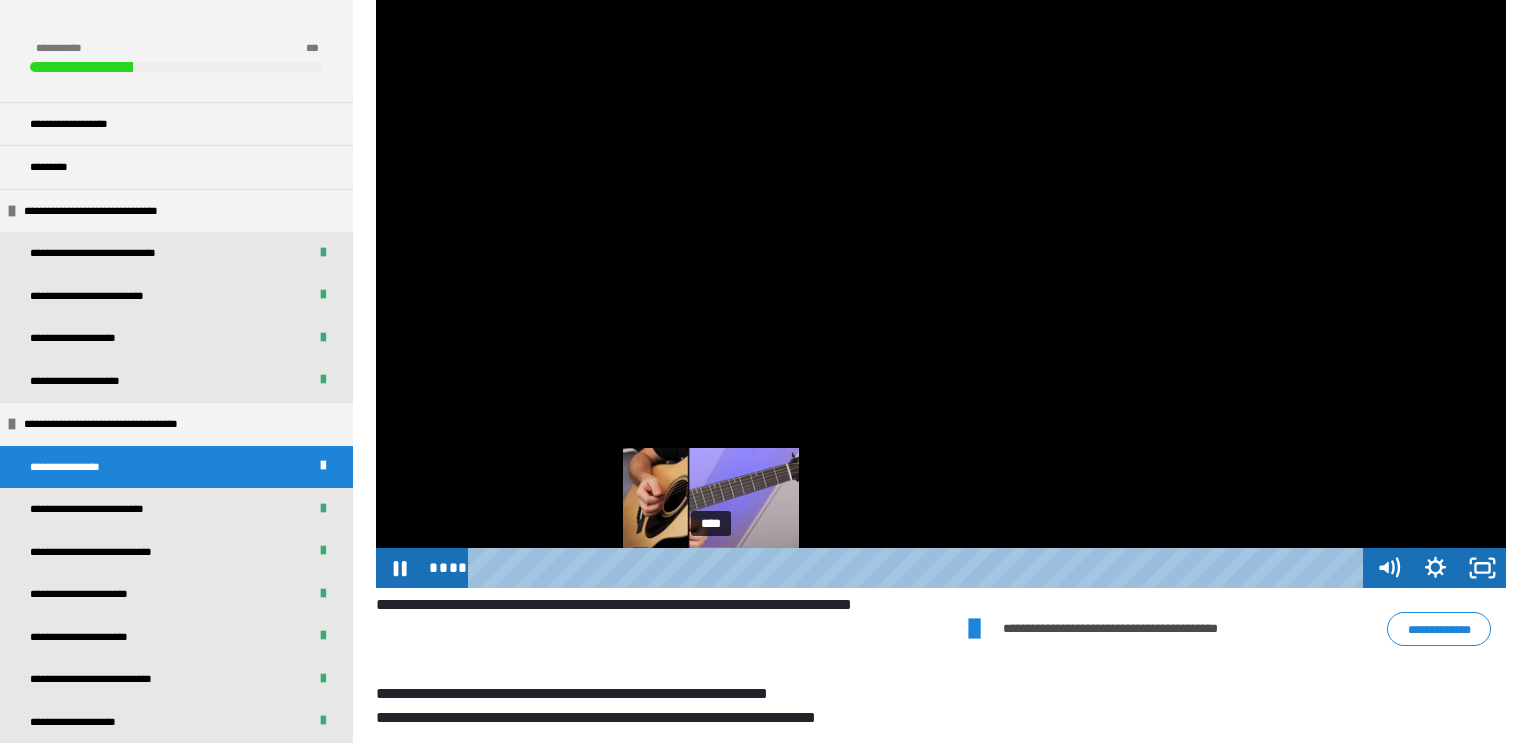click on "****" at bounding box center (919, 568) 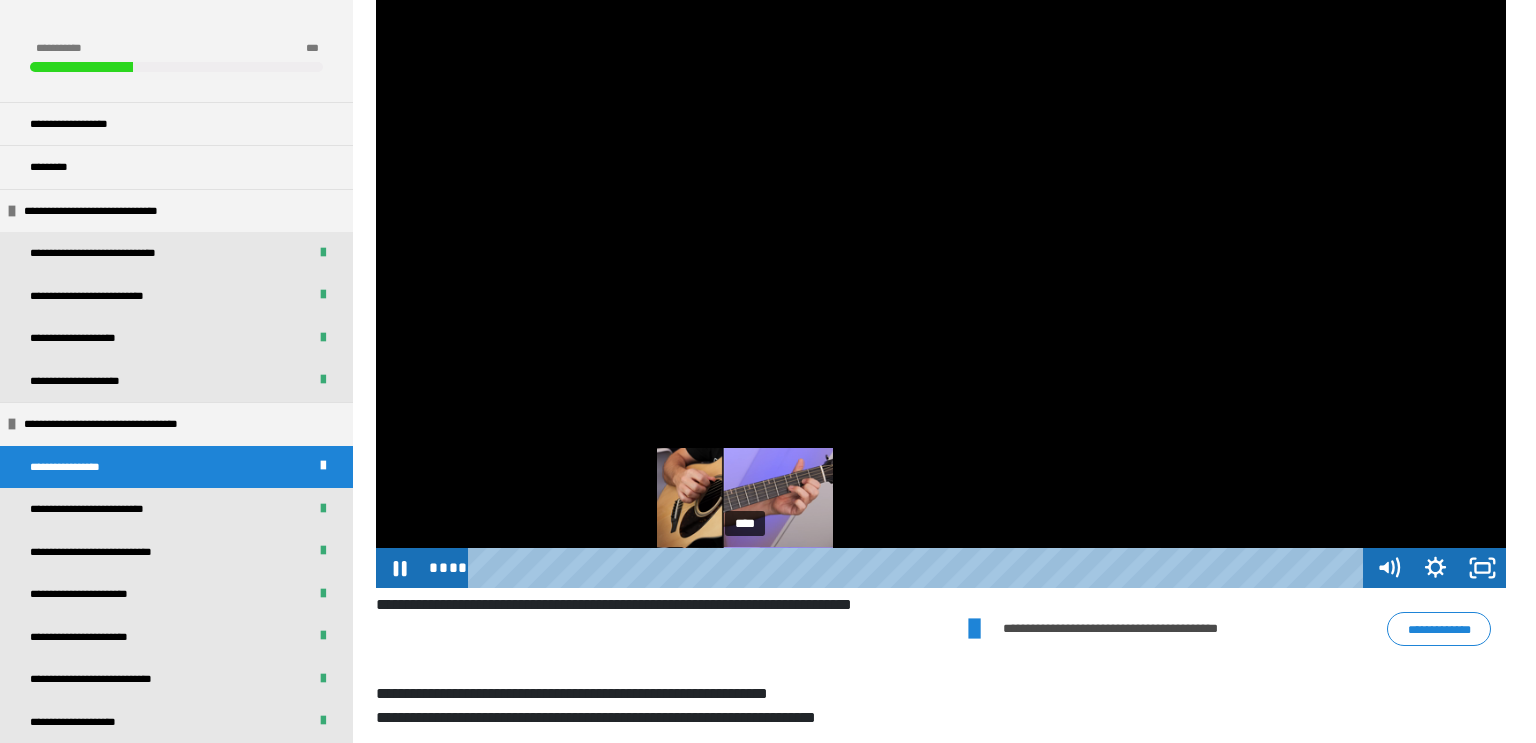click on "****" at bounding box center [919, 568] 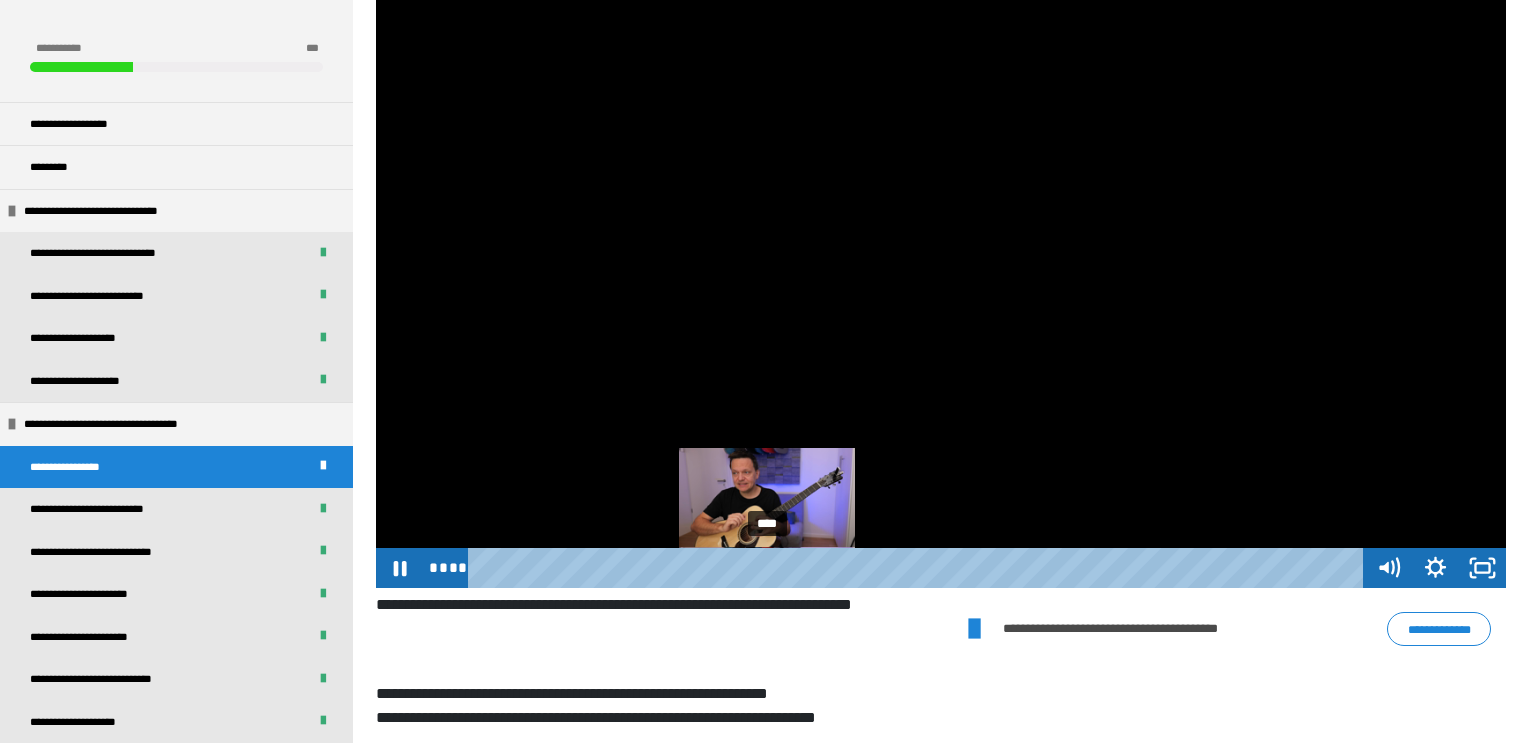click on "****" at bounding box center (919, 568) 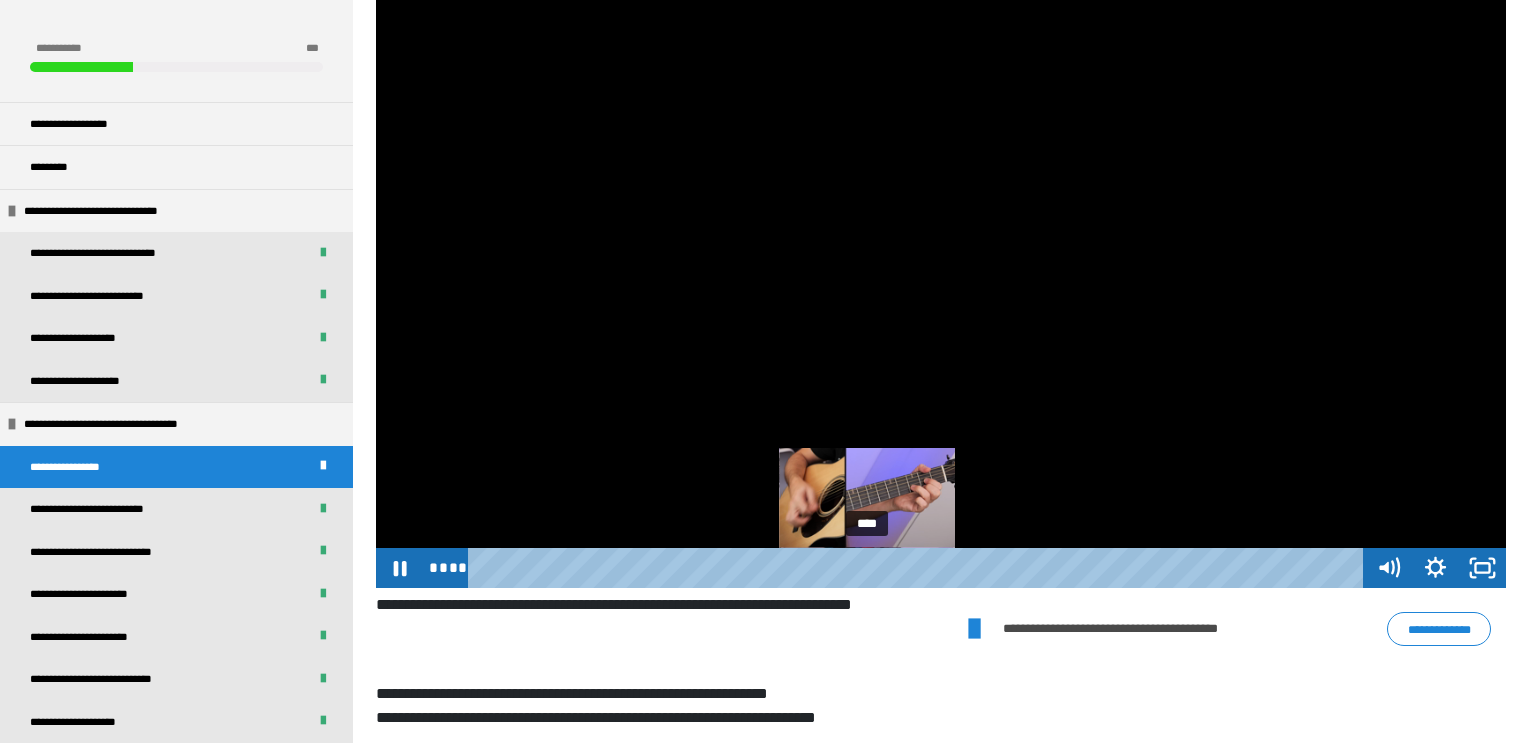 click on "****" at bounding box center [919, 568] 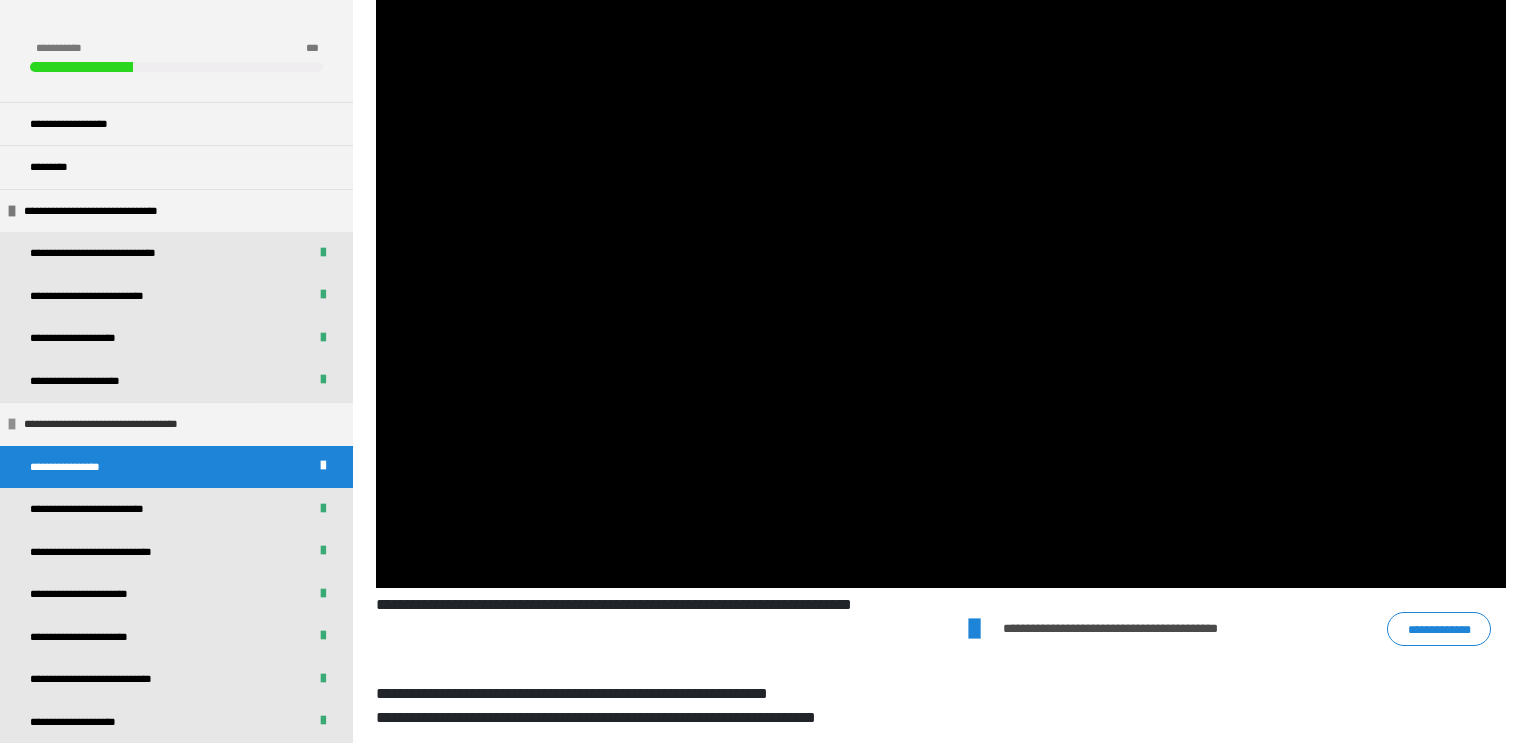 click on "**********" at bounding box center [142, 424] 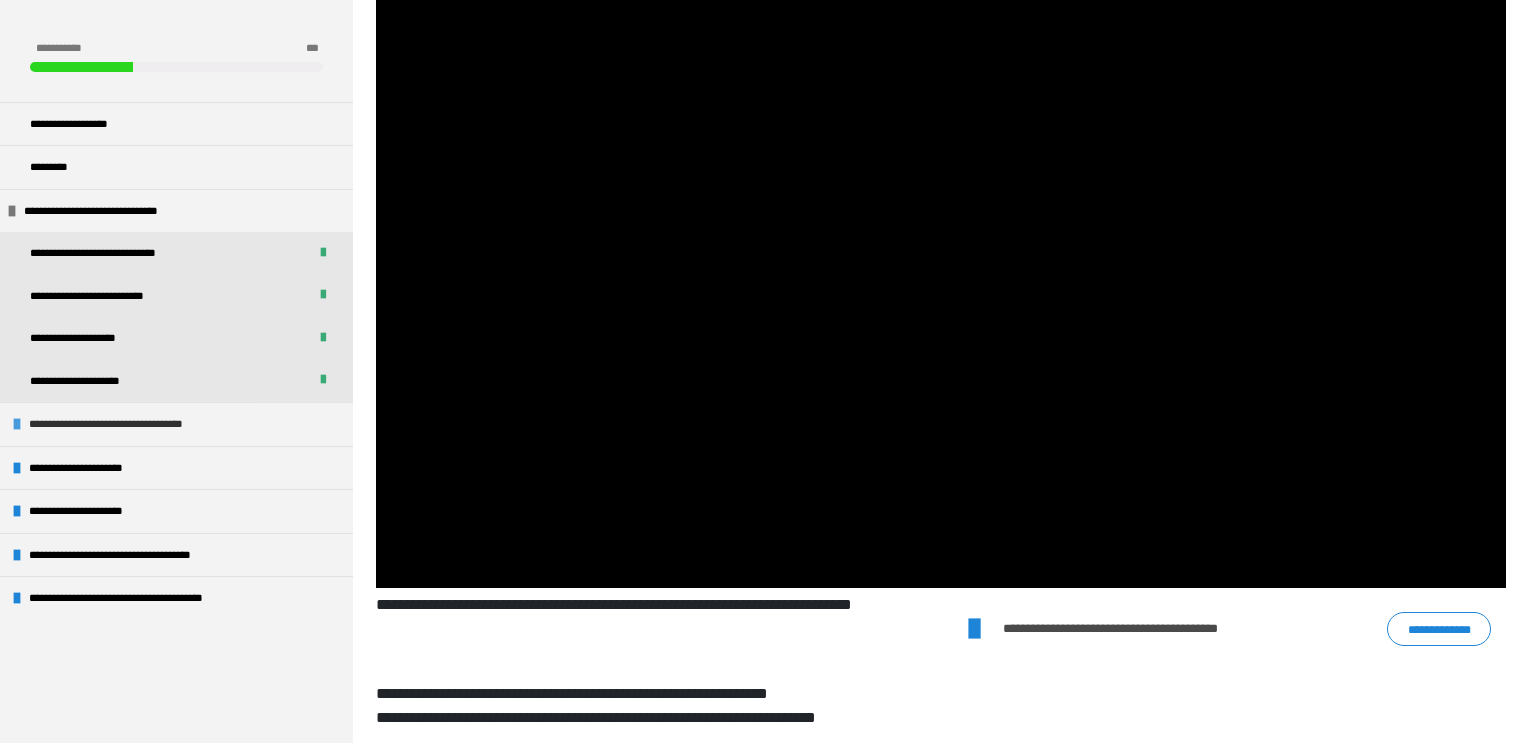 click on "**********" at bounding box center (147, 424) 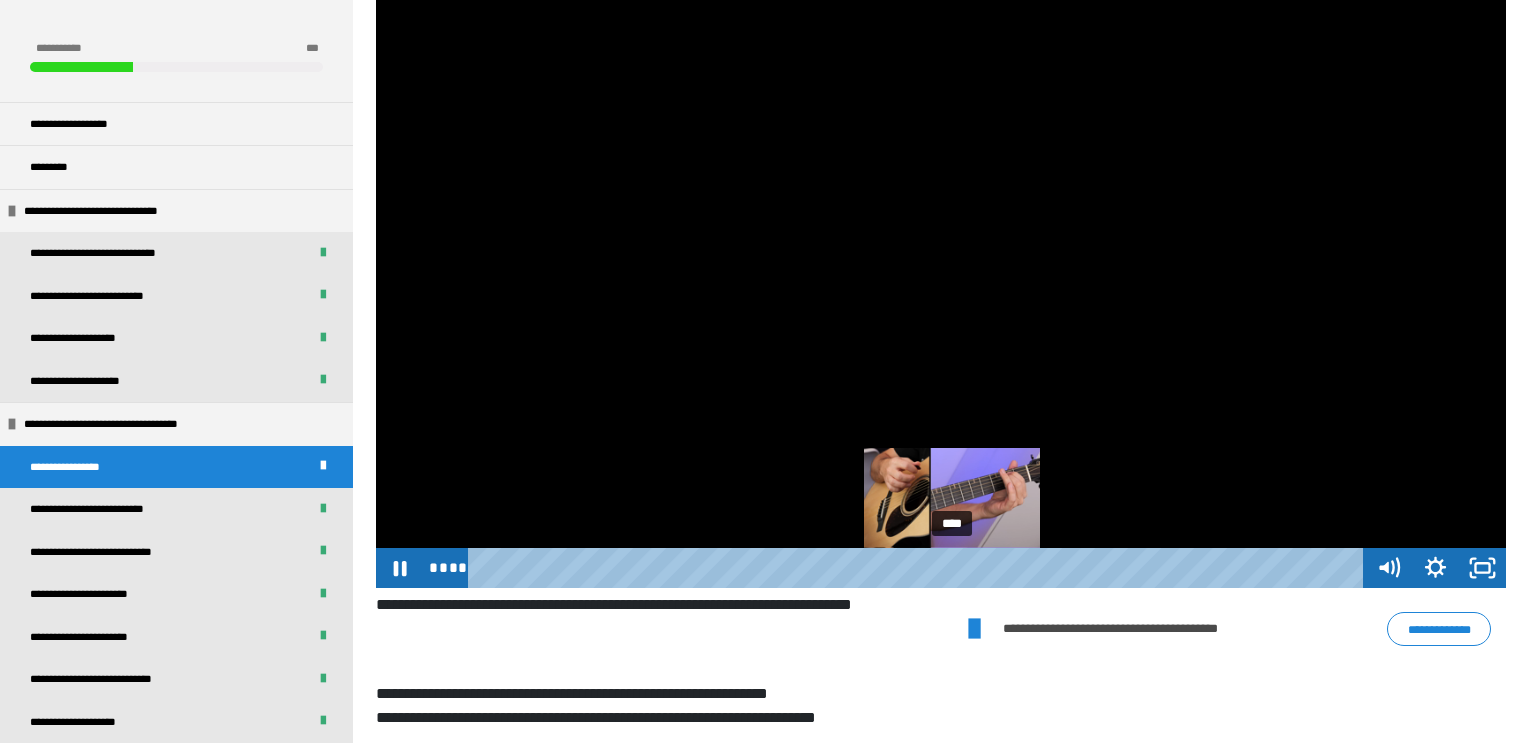 click on "****" at bounding box center [919, 568] 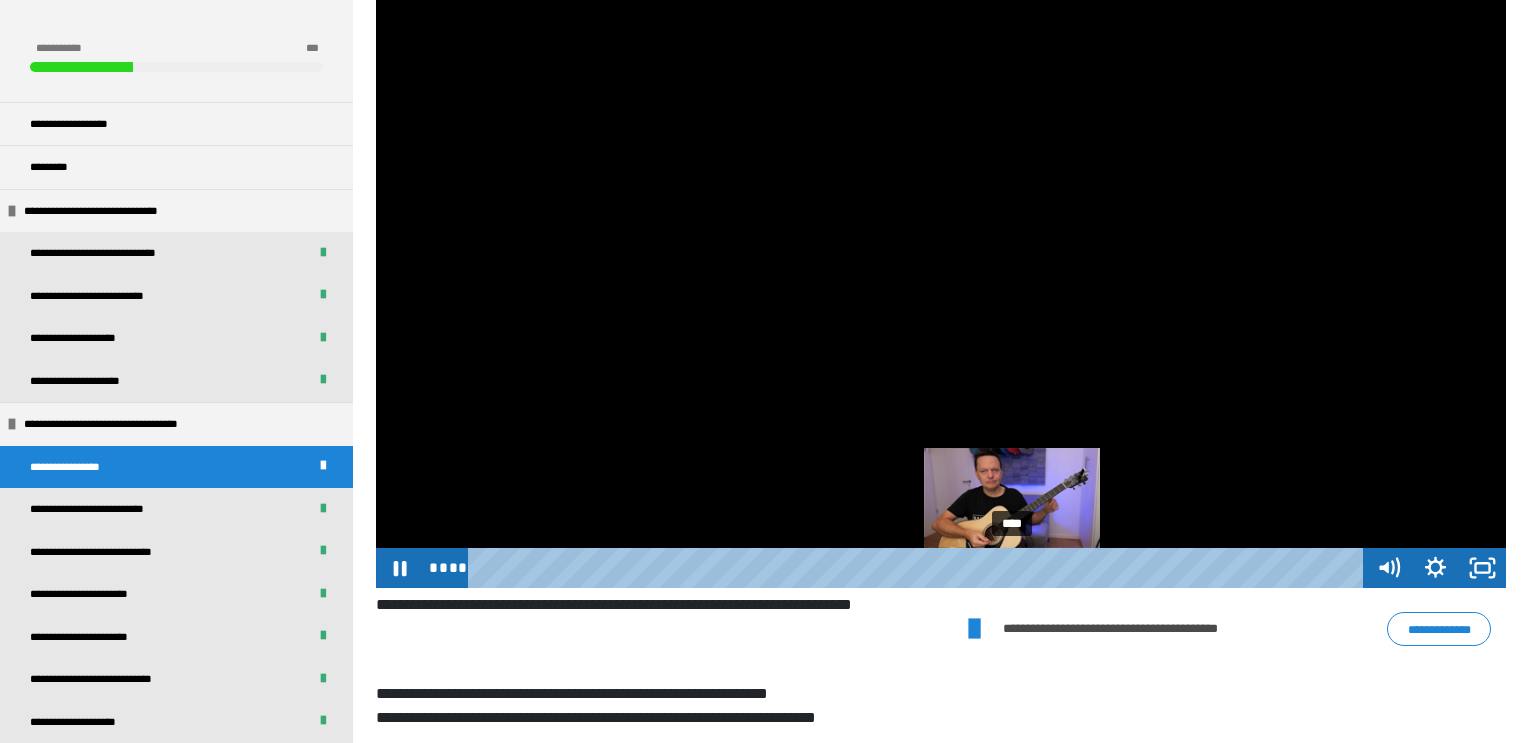 click on "****" at bounding box center [919, 568] 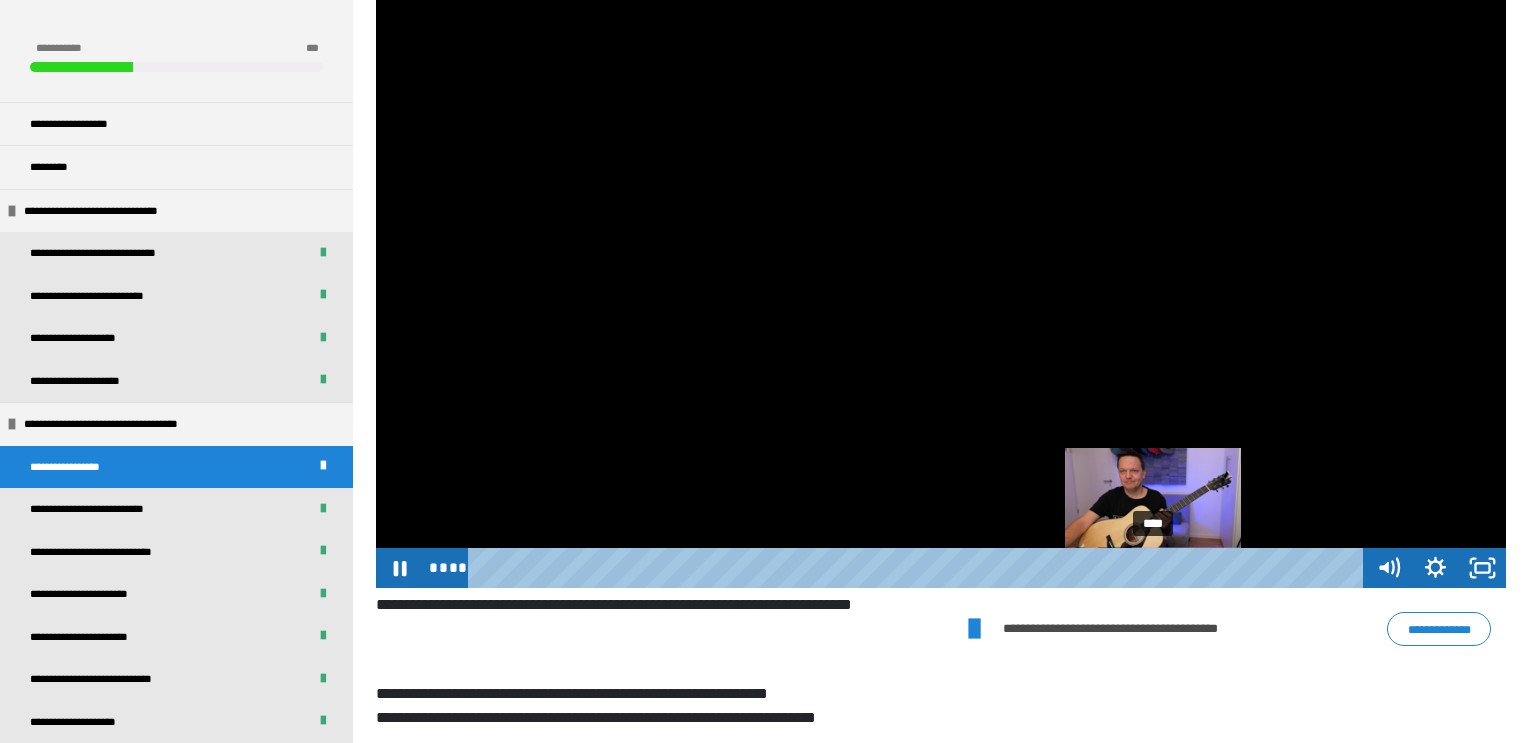 click on "****" at bounding box center (919, 568) 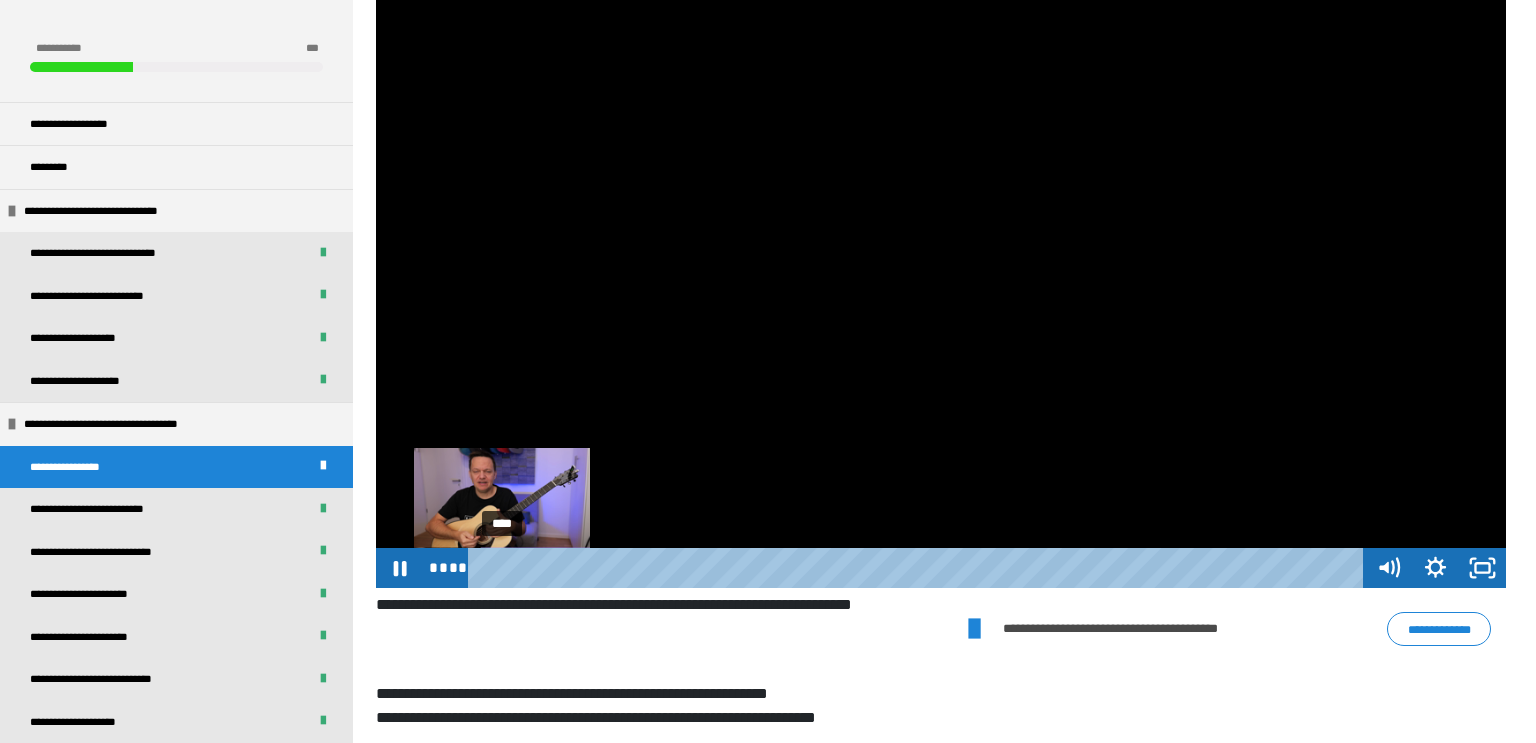 click on "****" at bounding box center (919, 568) 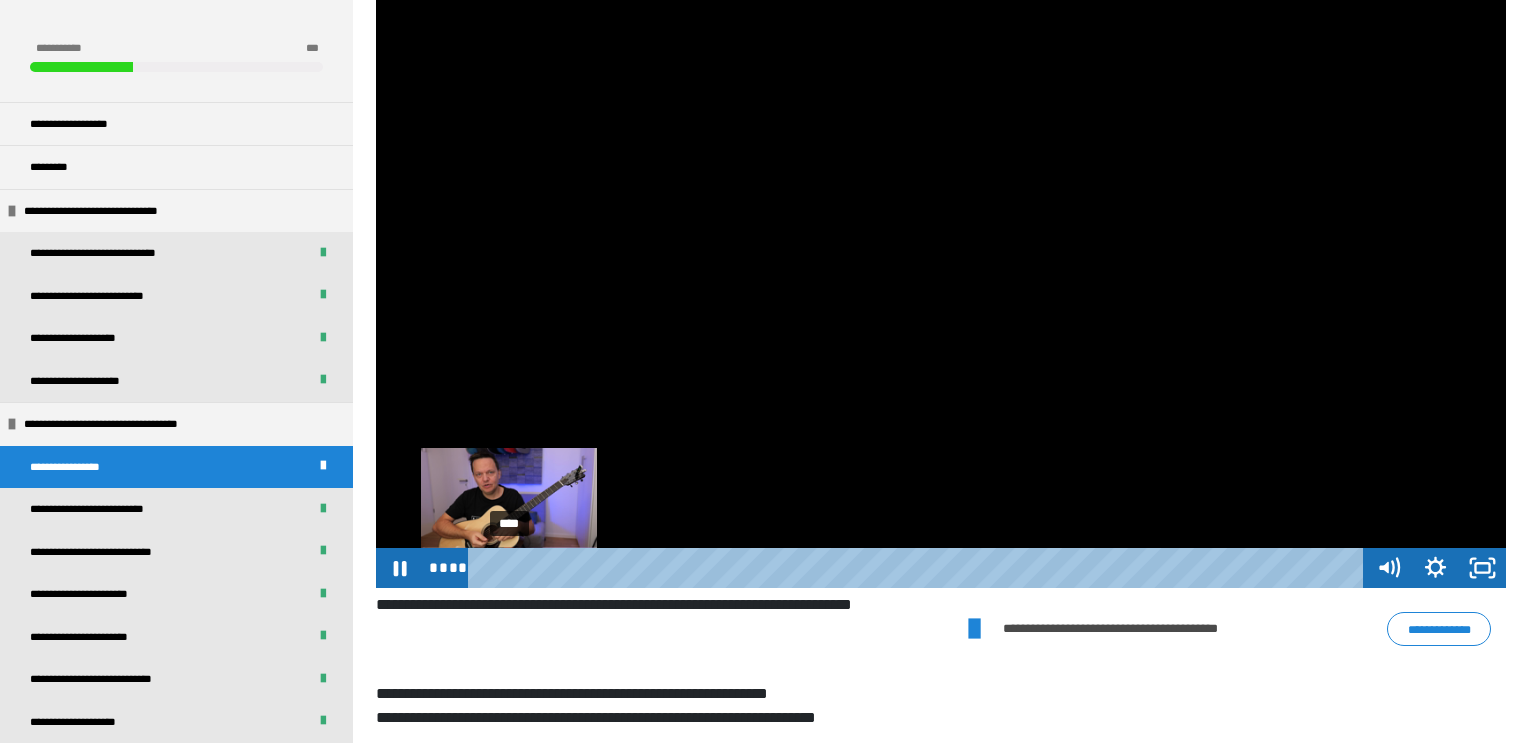 click on "****" at bounding box center (919, 568) 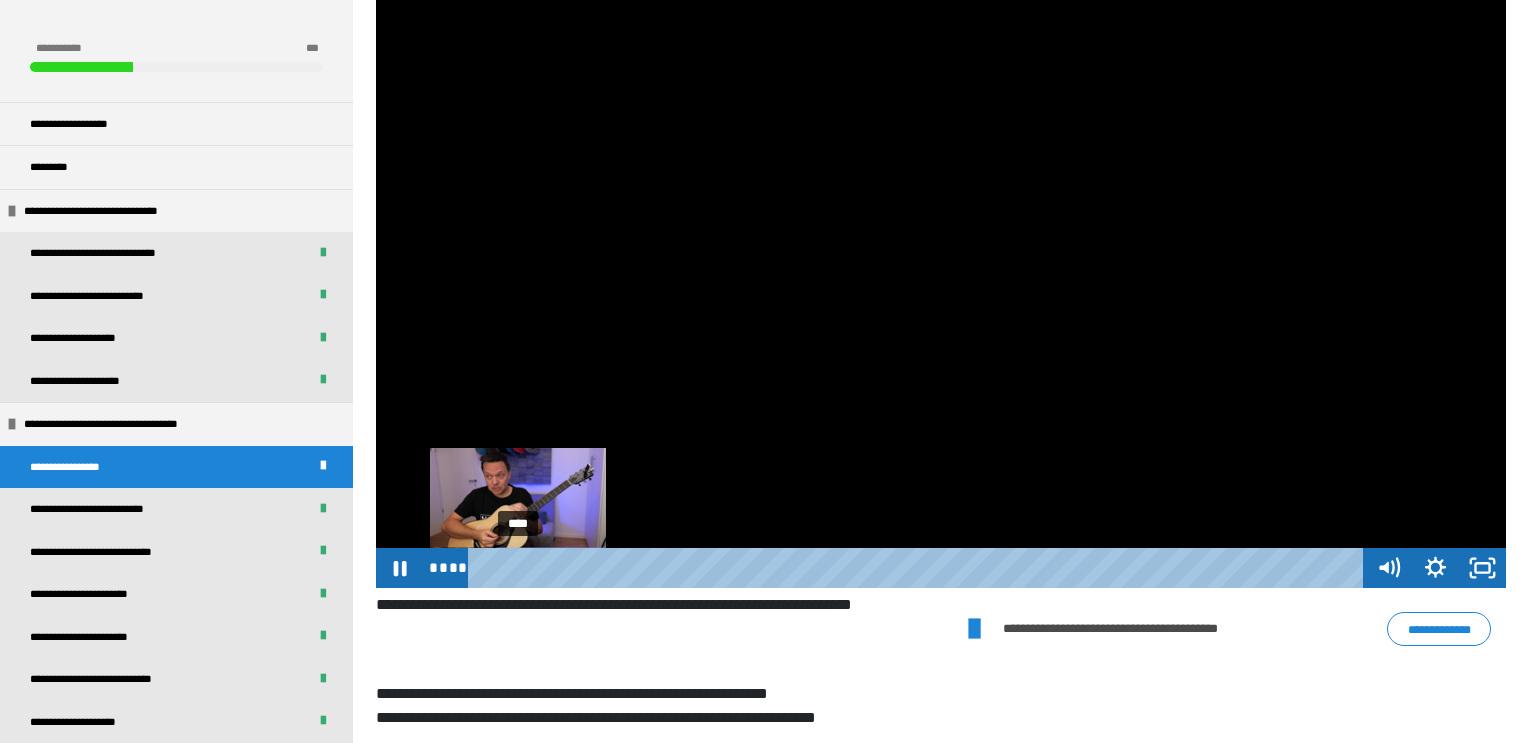 click on "****" at bounding box center (919, 568) 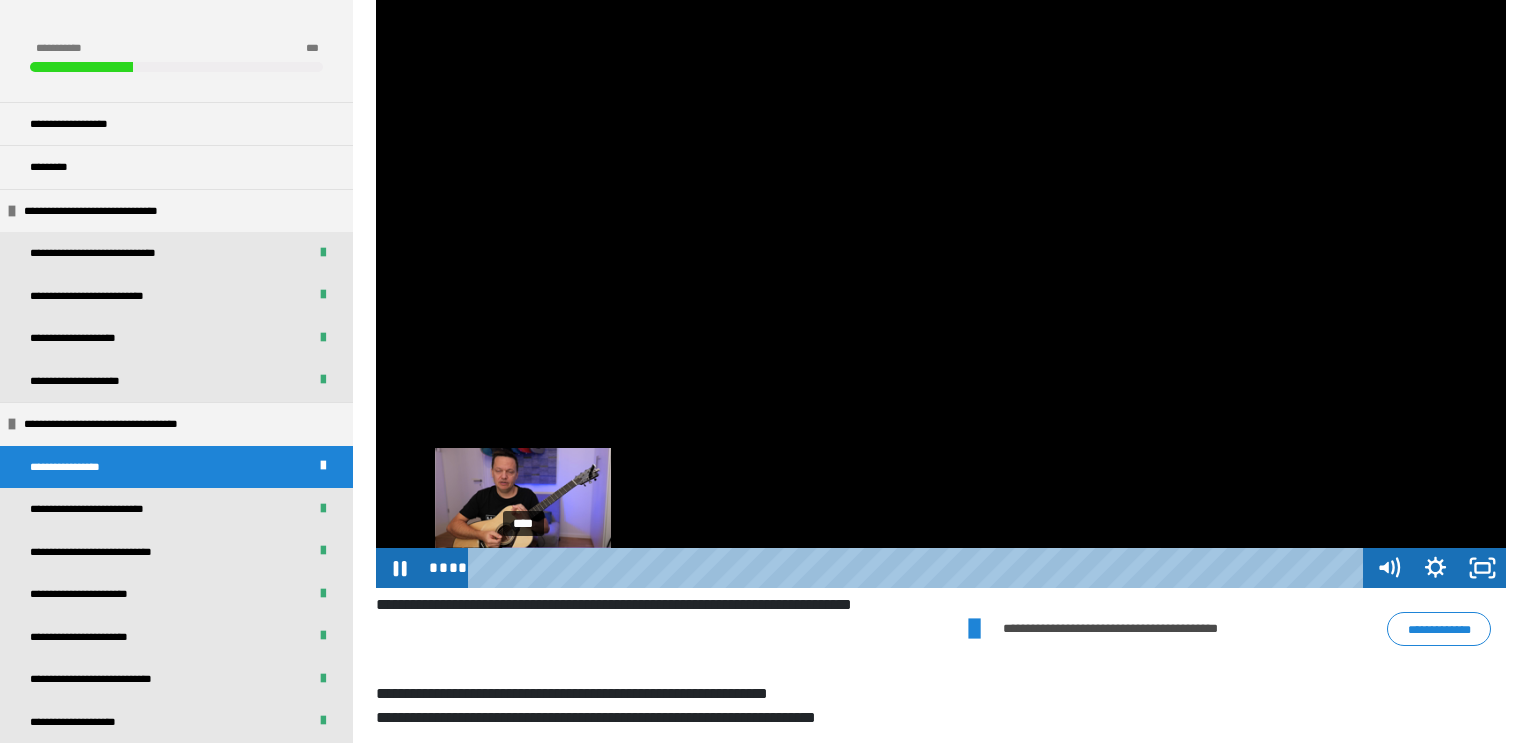 click at bounding box center [518, 567] 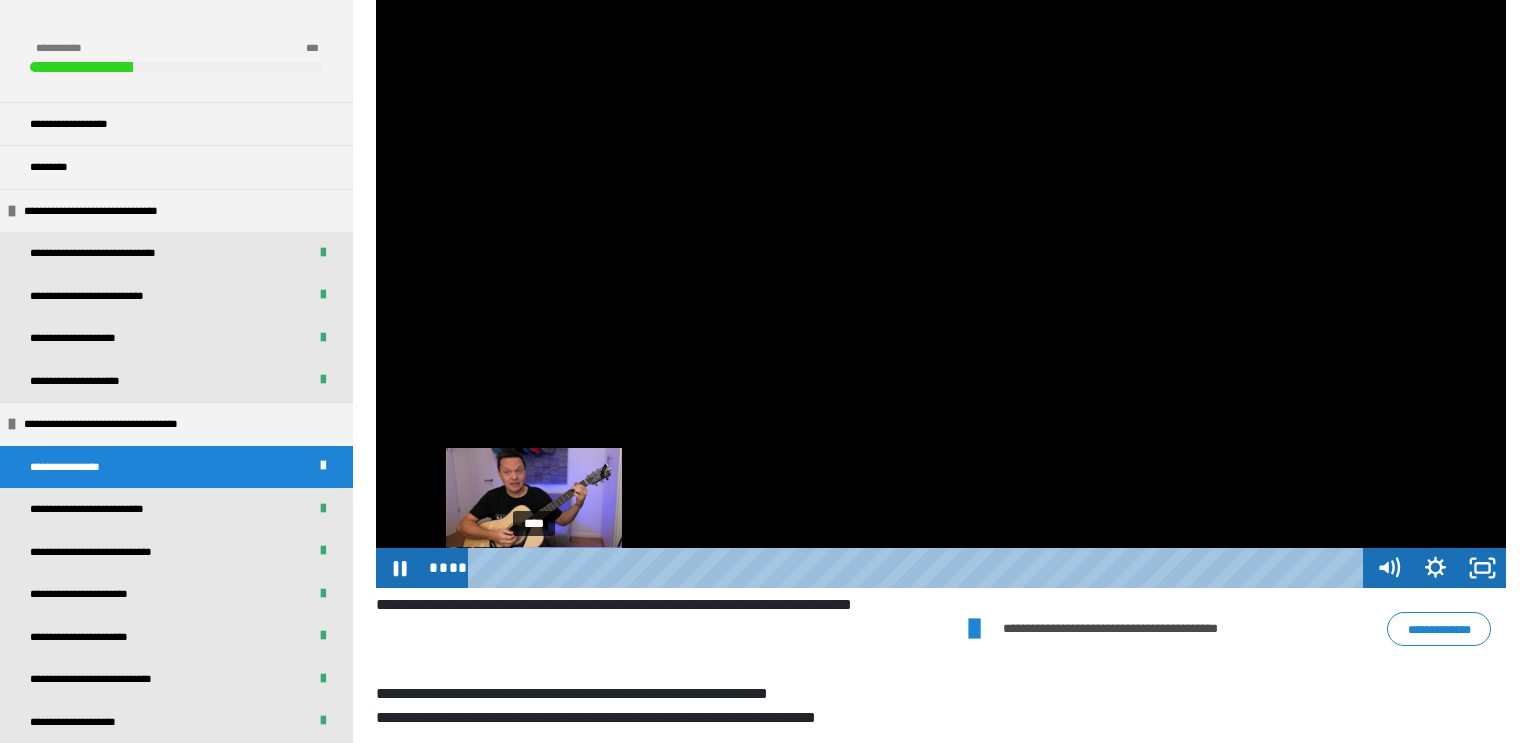 click at bounding box center [529, 567] 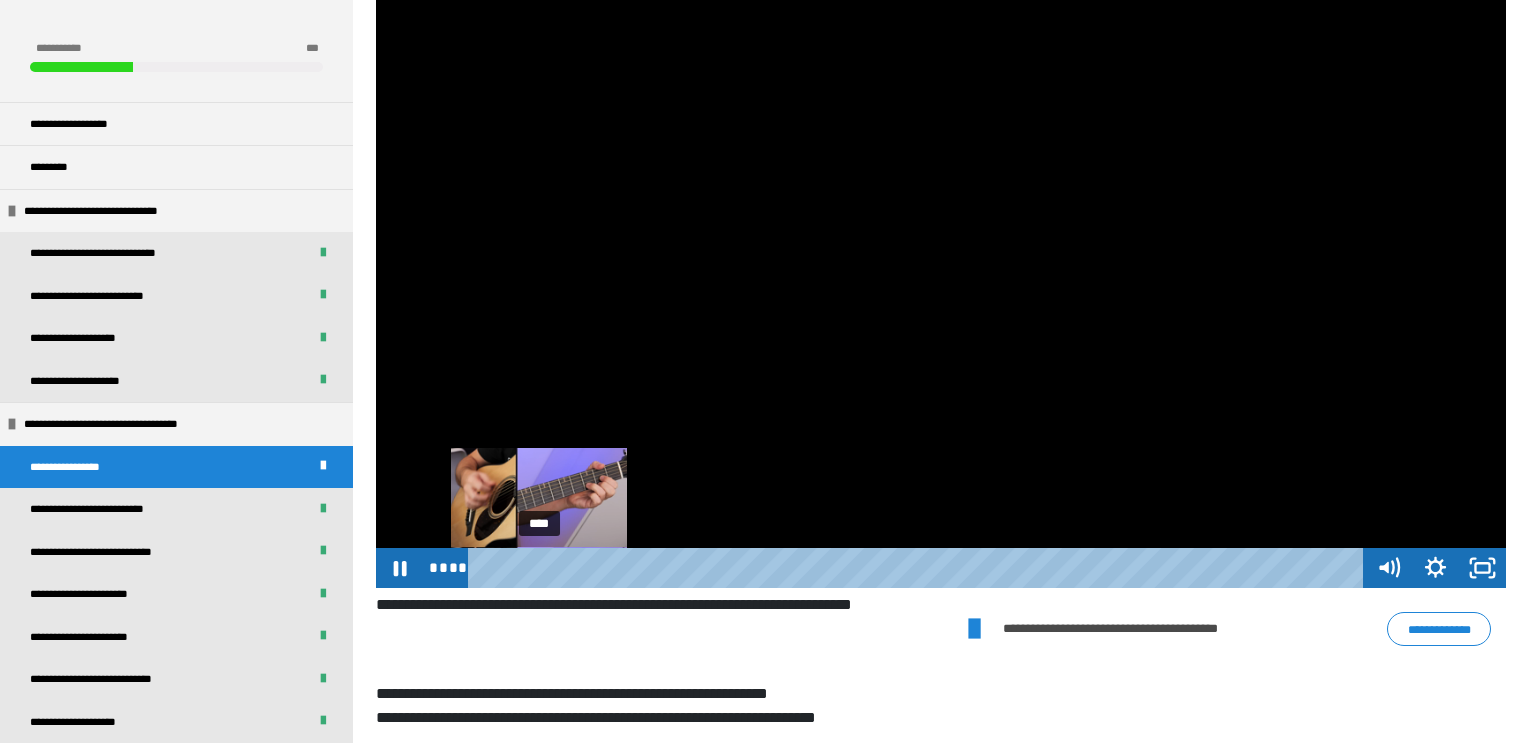 click at bounding box center [536, 567] 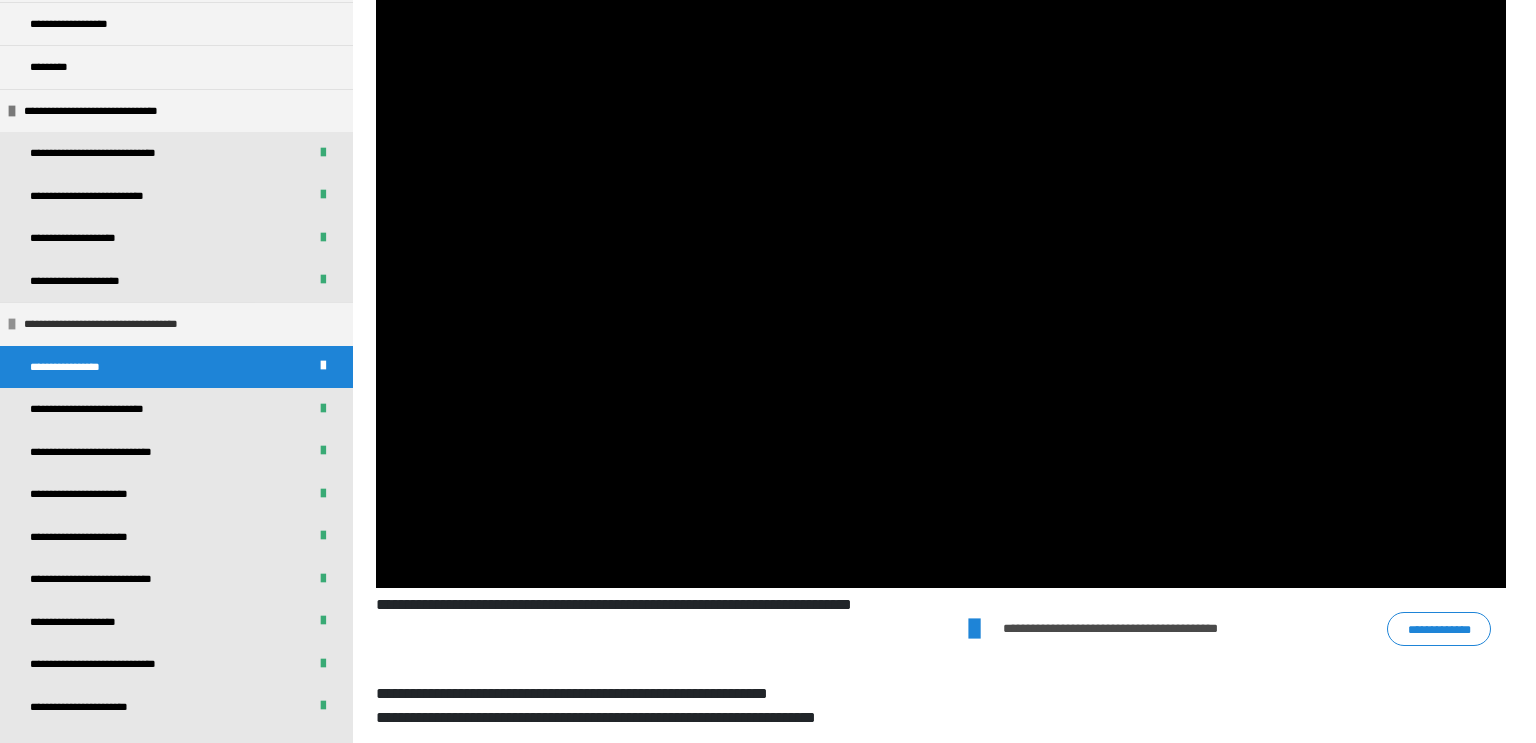 scroll, scrollTop: 102, scrollLeft: 0, axis: vertical 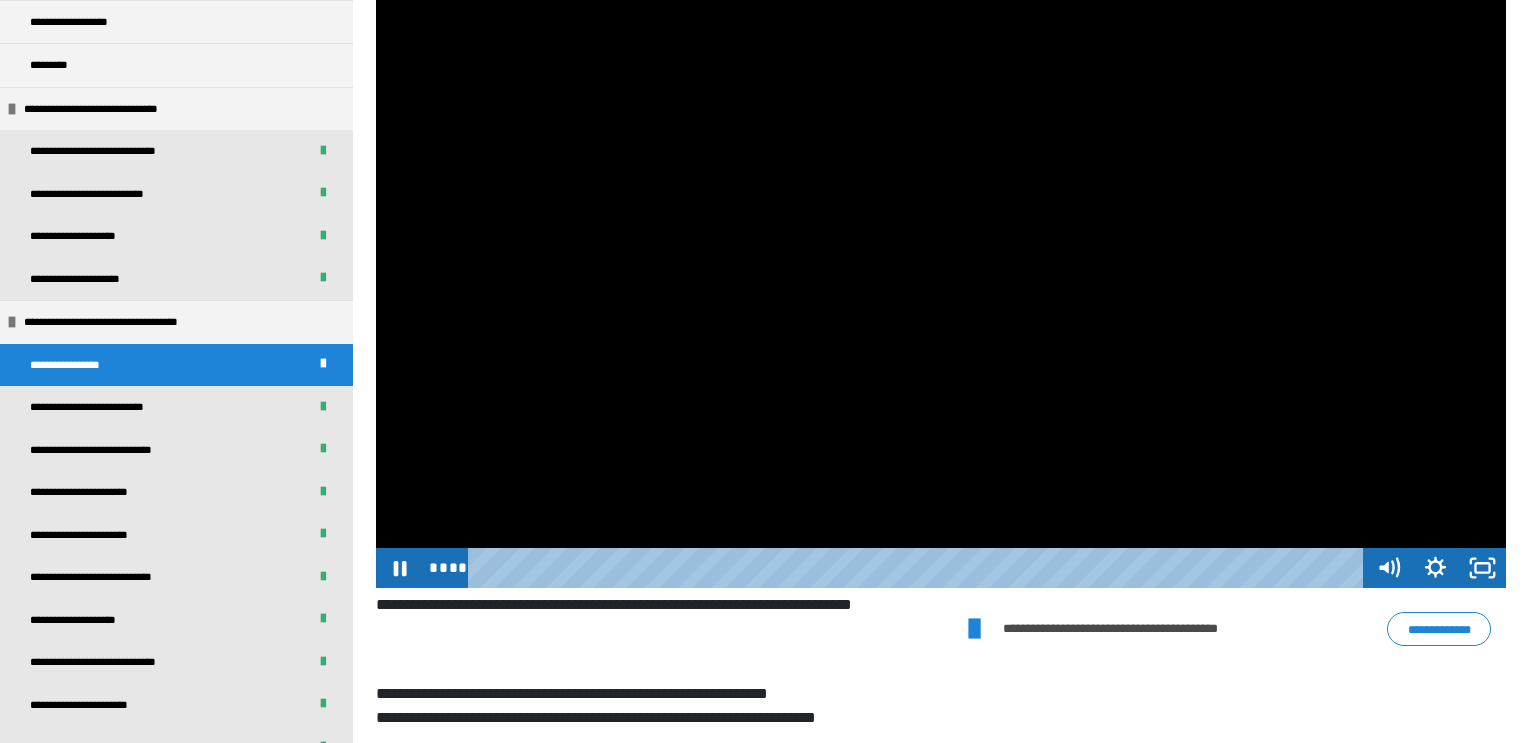 click at bounding box center [941, 270] 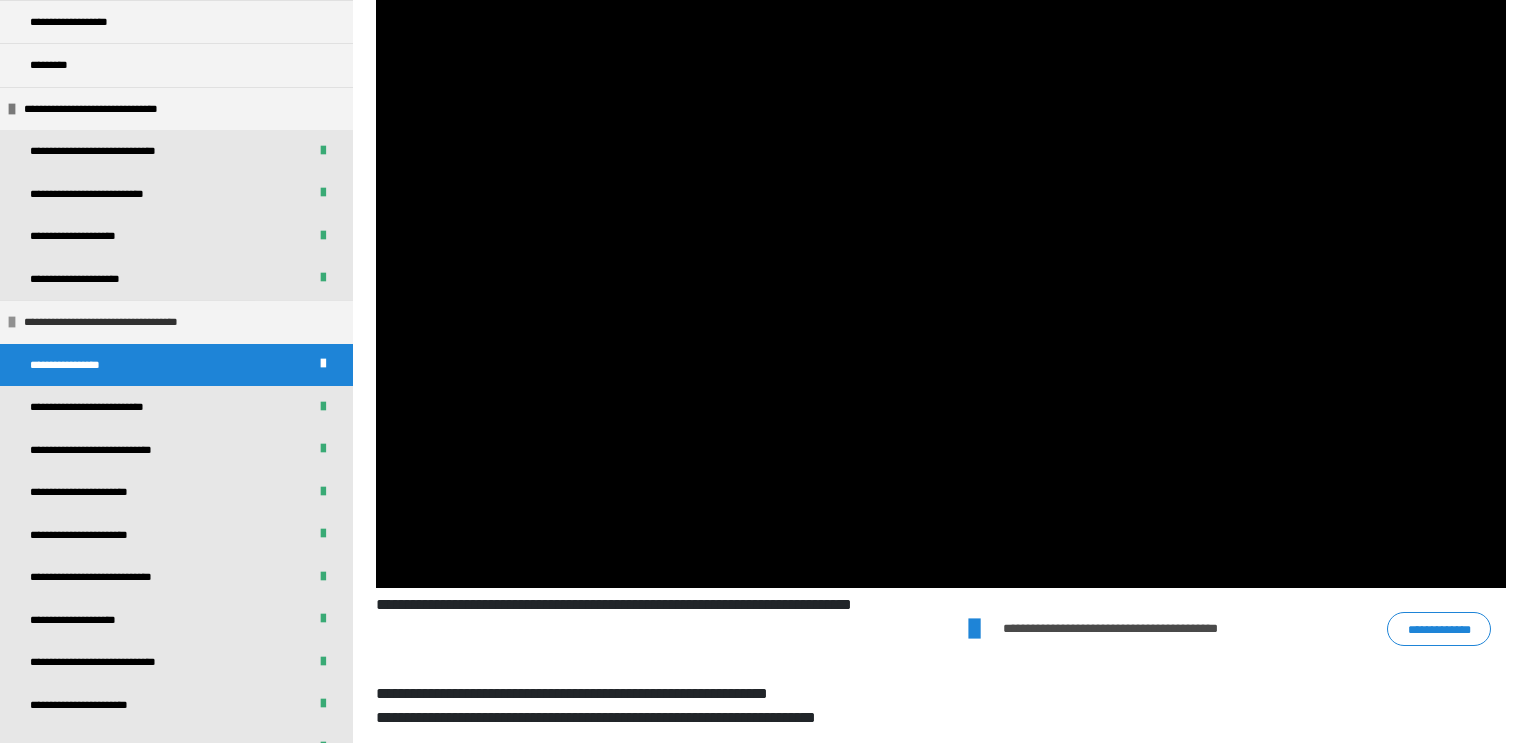 click on "**********" at bounding box center [142, 322] 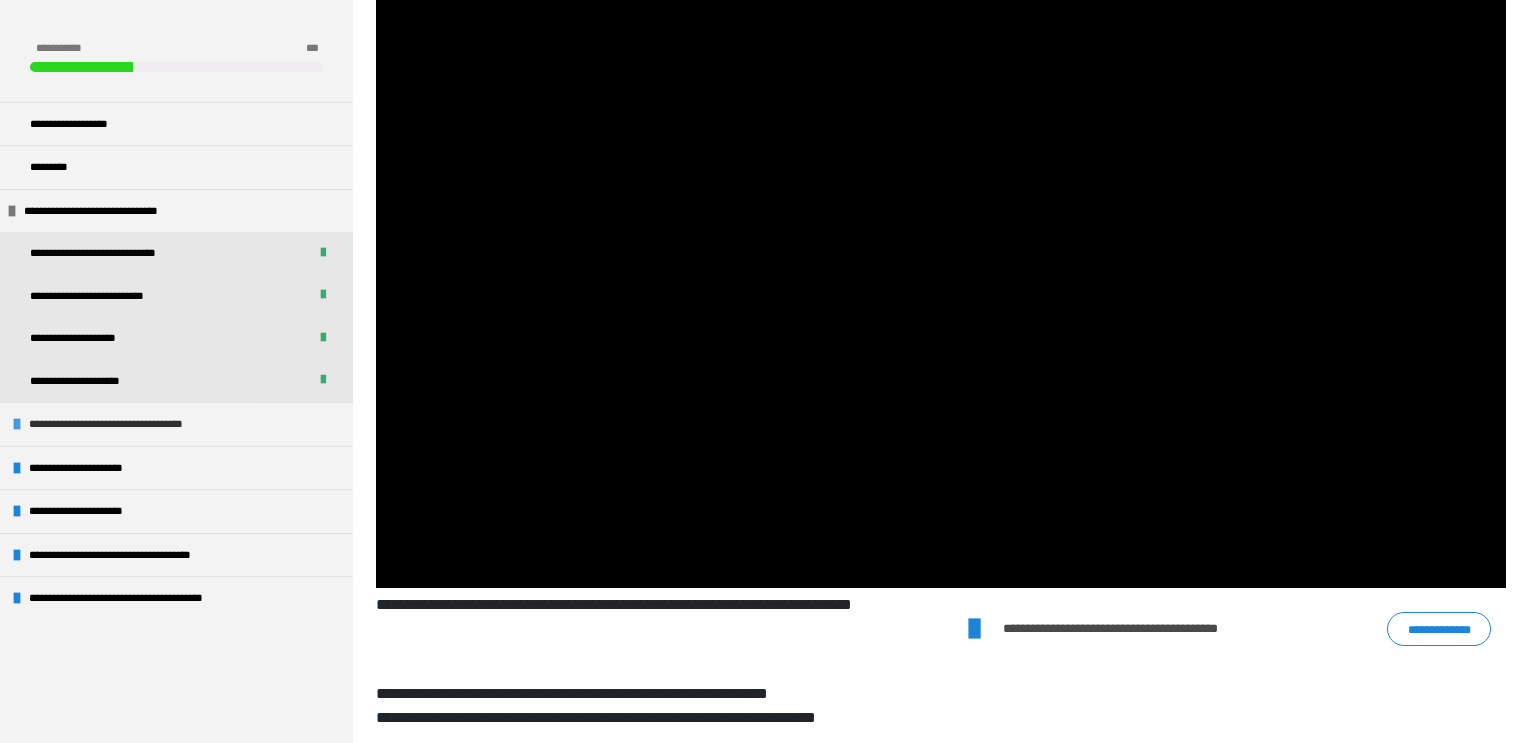 scroll, scrollTop: 0, scrollLeft: 0, axis: both 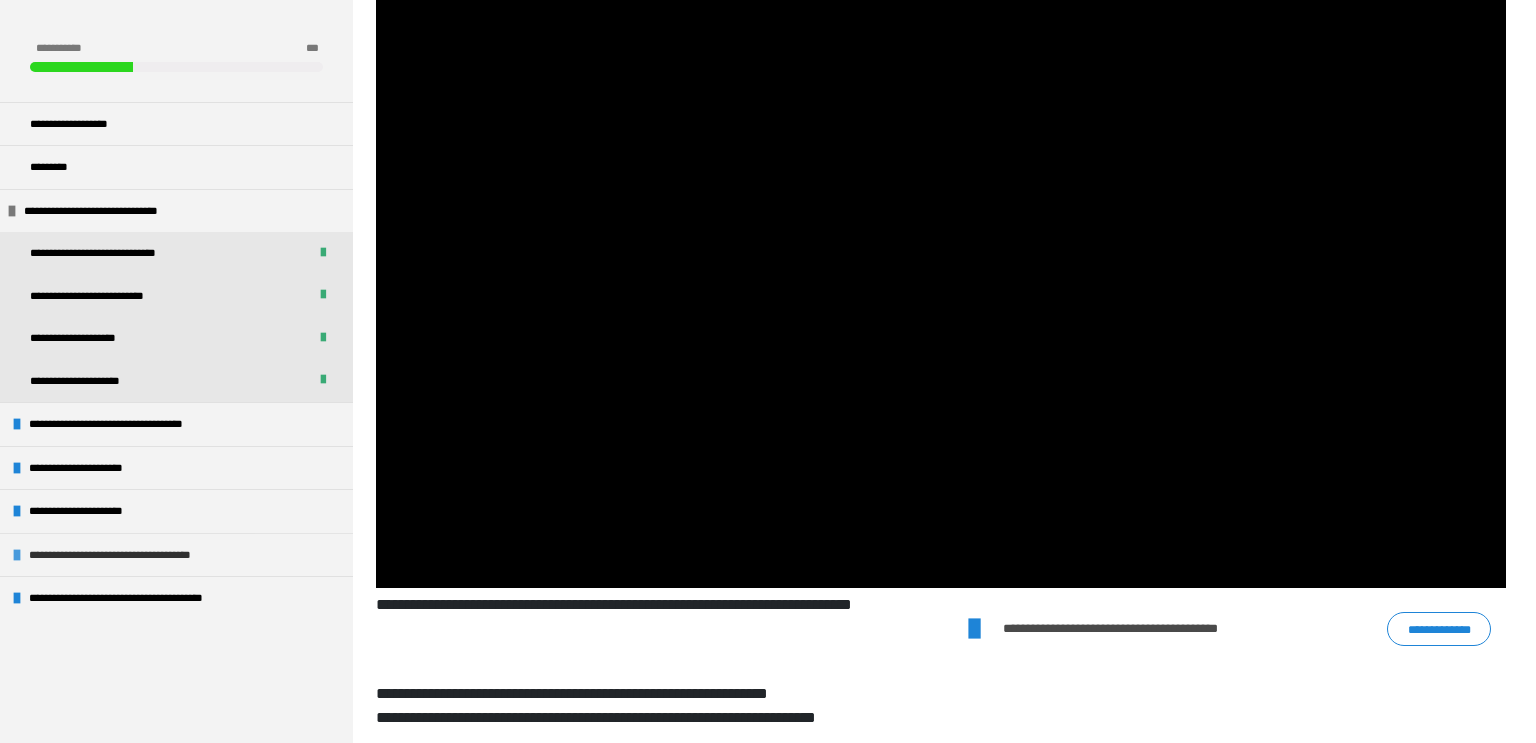 click on "**********" at bounding box center (149, 555) 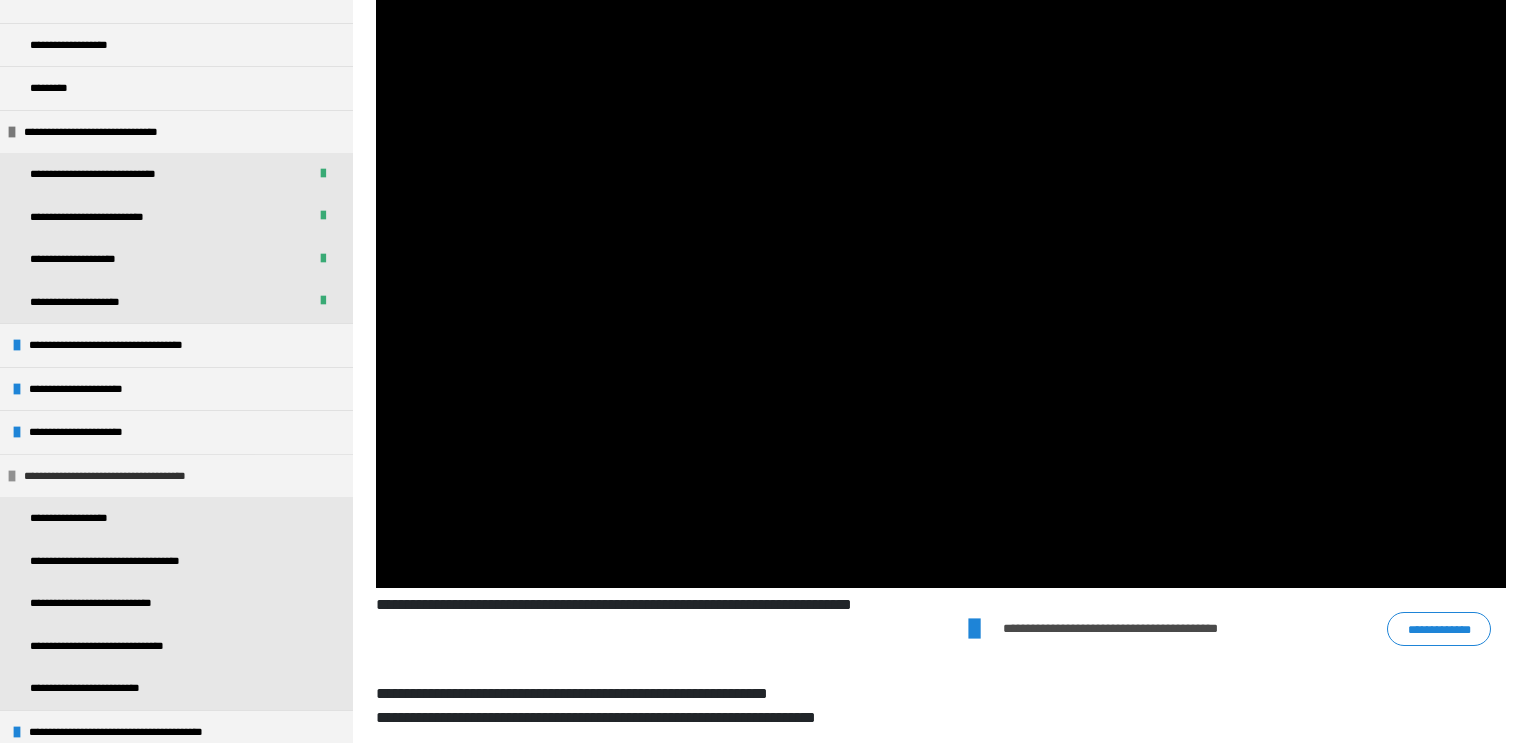 scroll, scrollTop: 82, scrollLeft: 0, axis: vertical 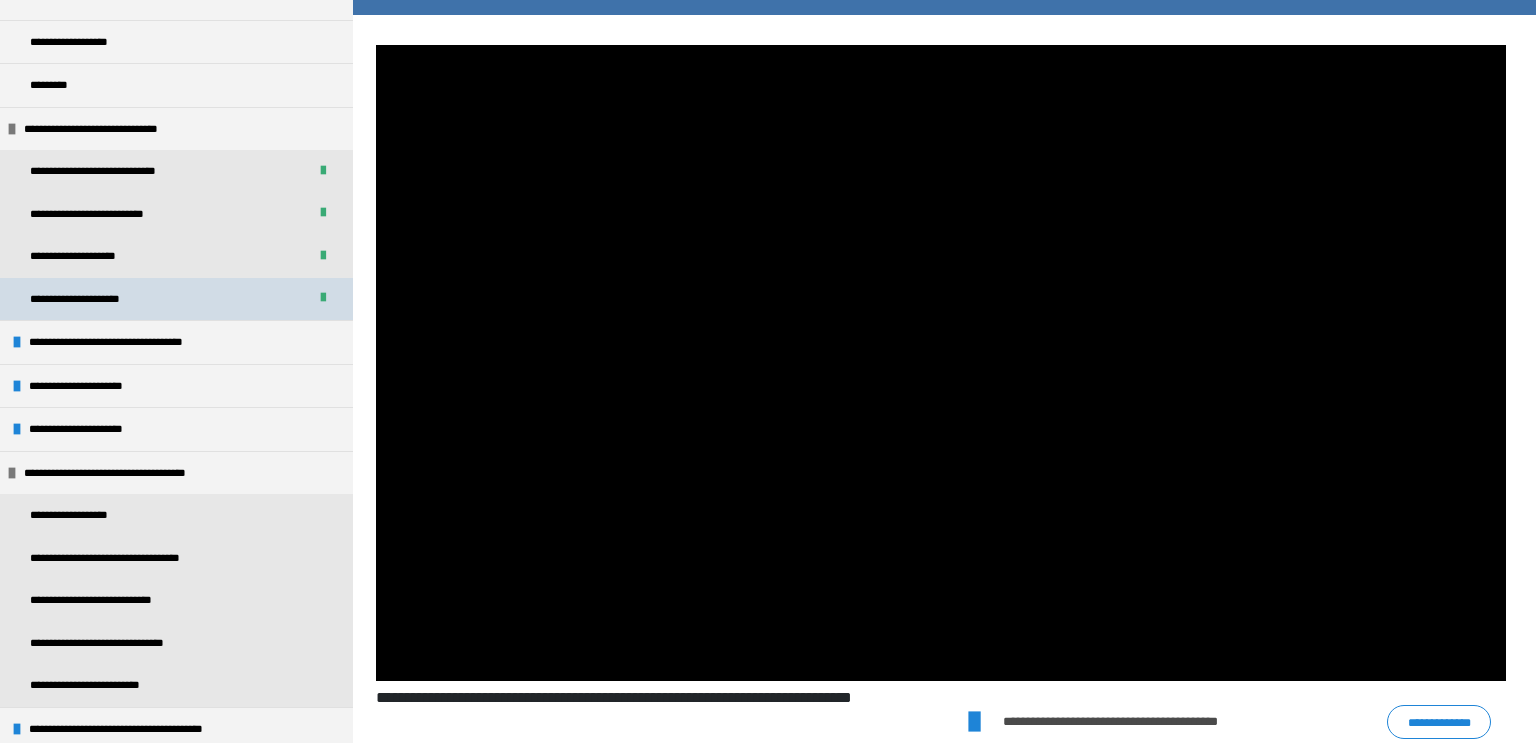 click on "**********" at bounding box center [102, 299] 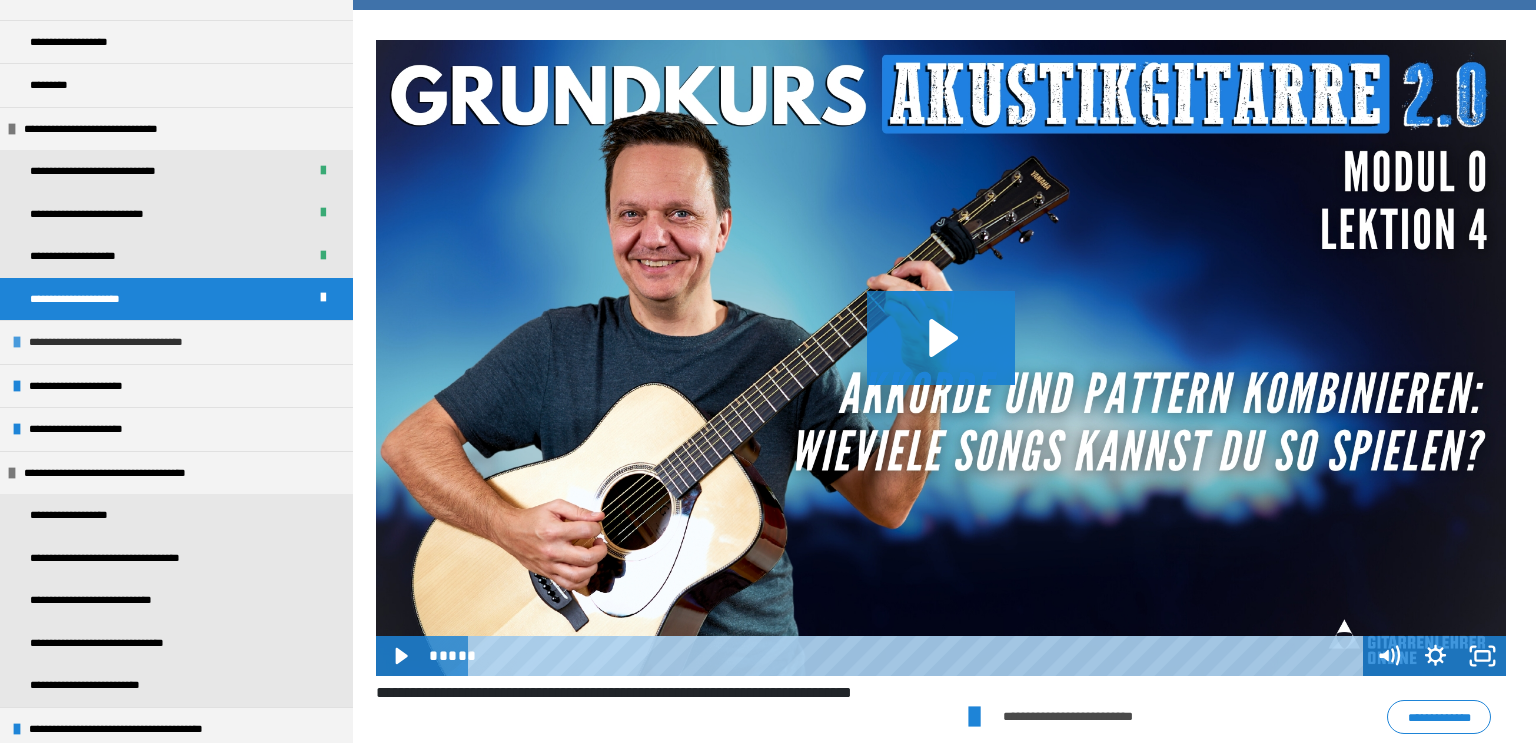 click on "**********" at bounding box center (147, 342) 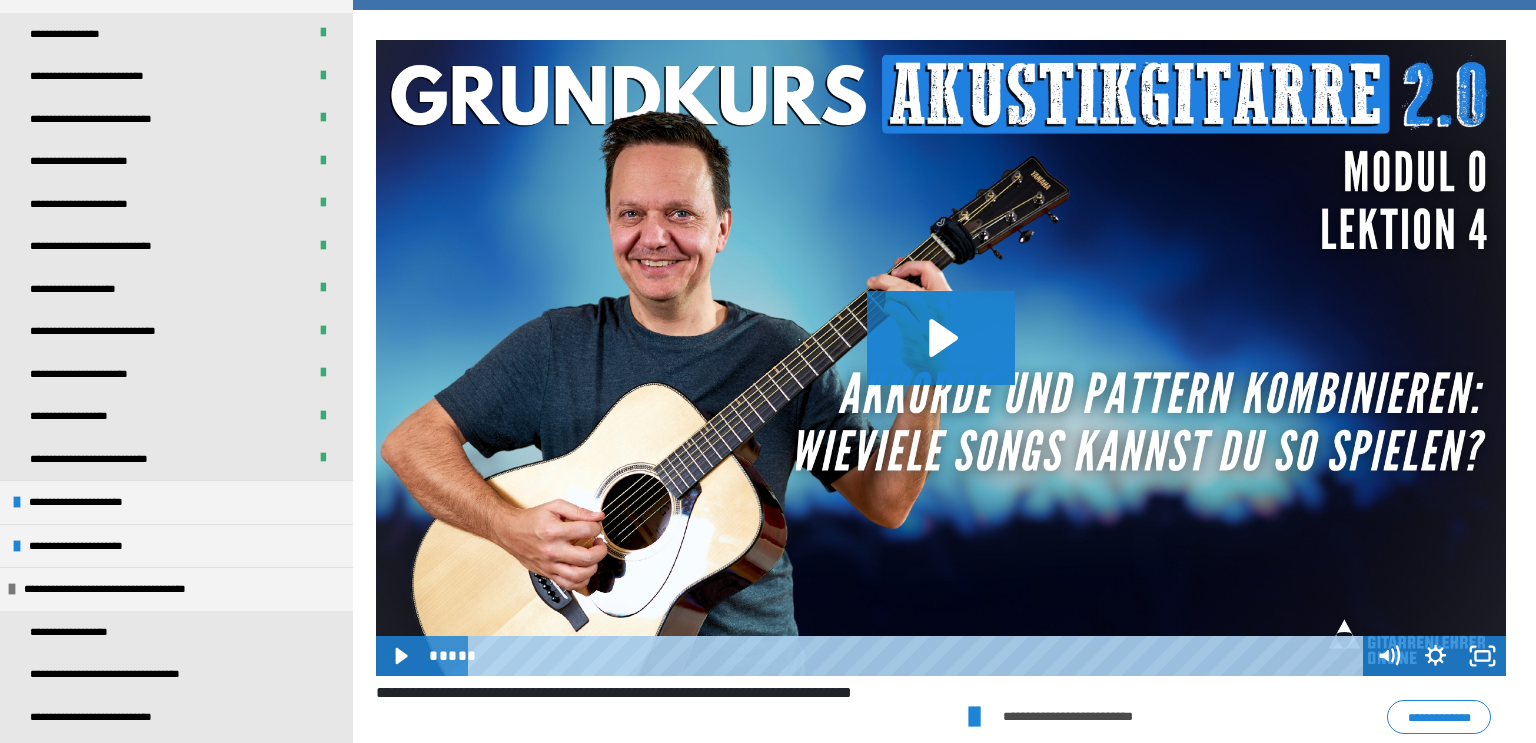 scroll, scrollTop: 448, scrollLeft: 0, axis: vertical 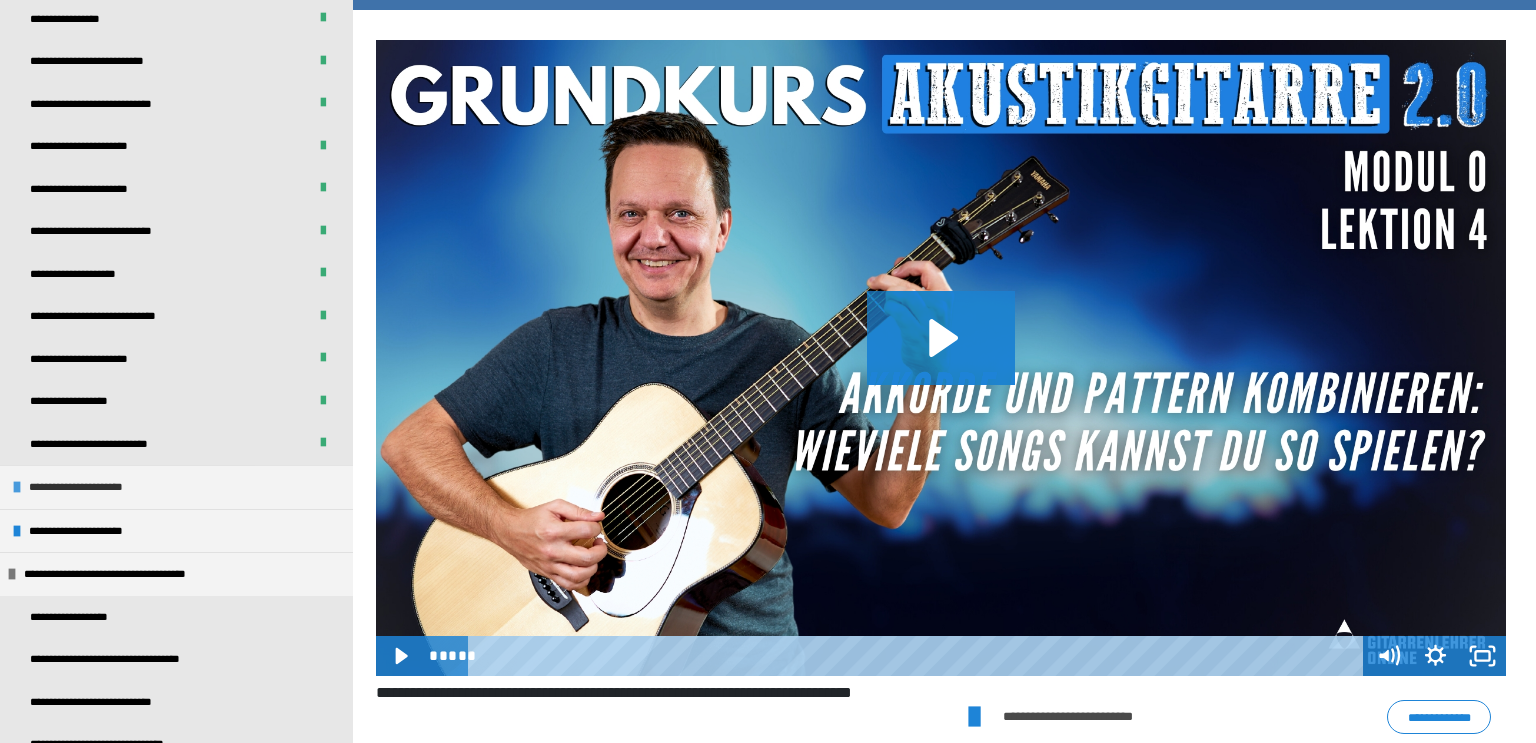 click on "**********" at bounding box center [99, 487] 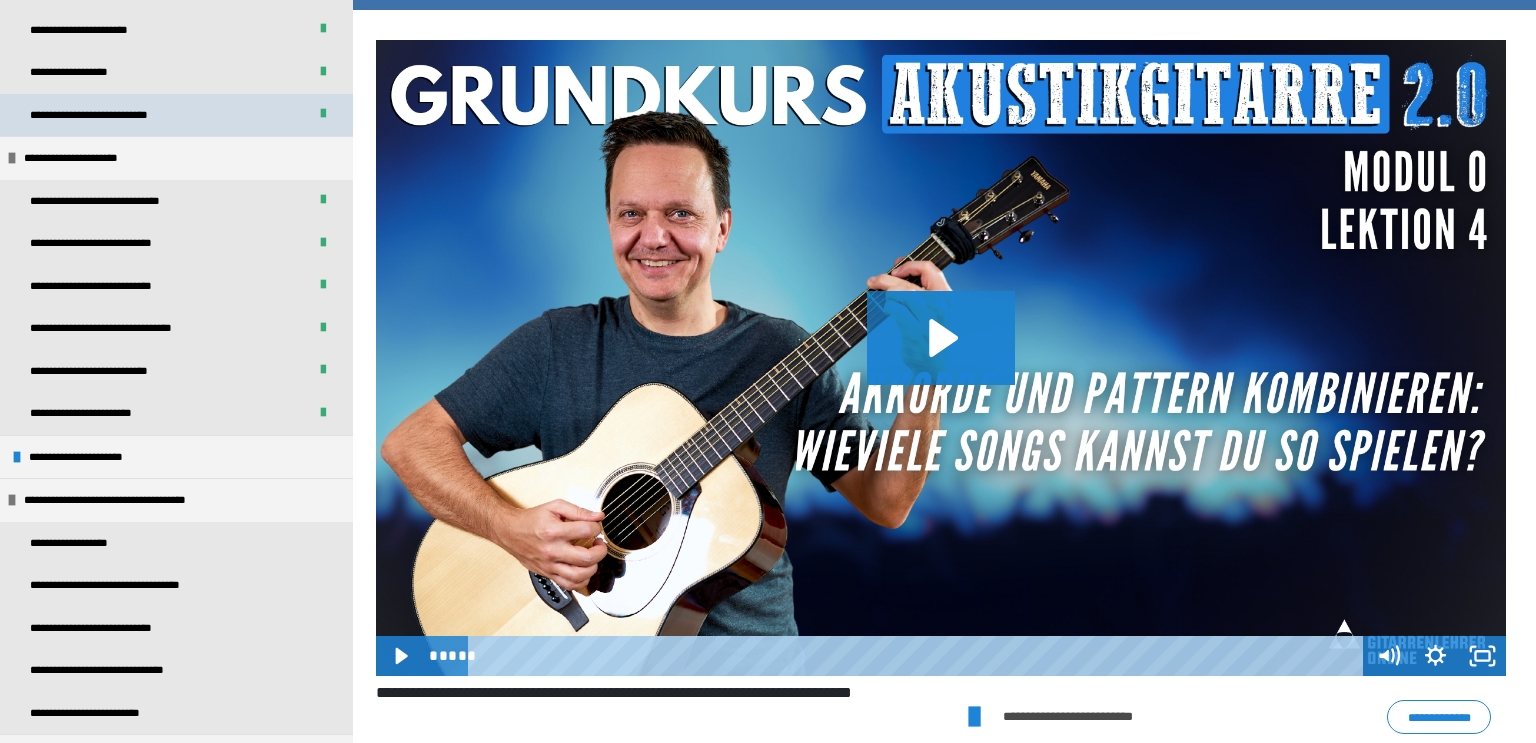 scroll, scrollTop: 804, scrollLeft: 0, axis: vertical 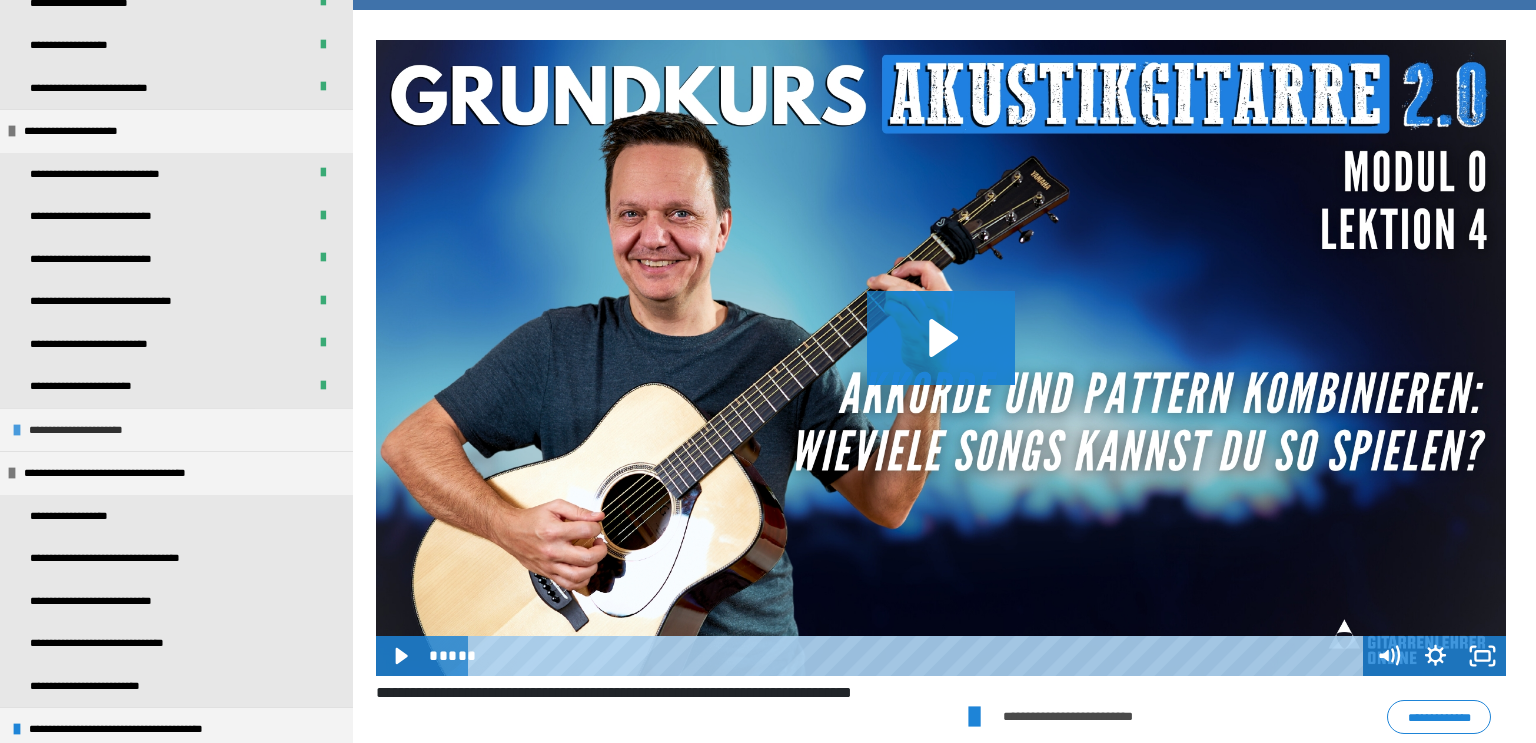 click on "**********" at bounding box center [100, 430] 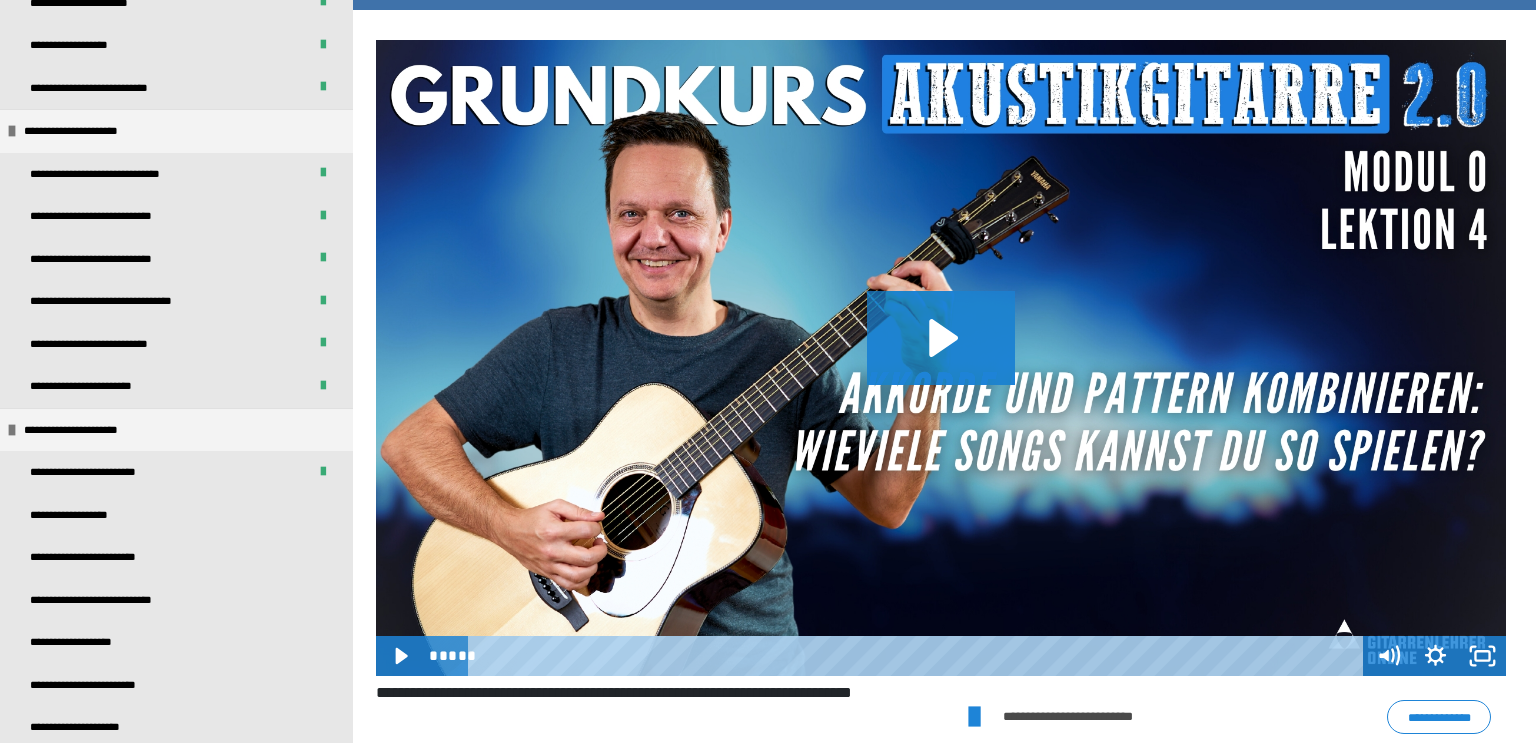 scroll, scrollTop: 0, scrollLeft: 0, axis: both 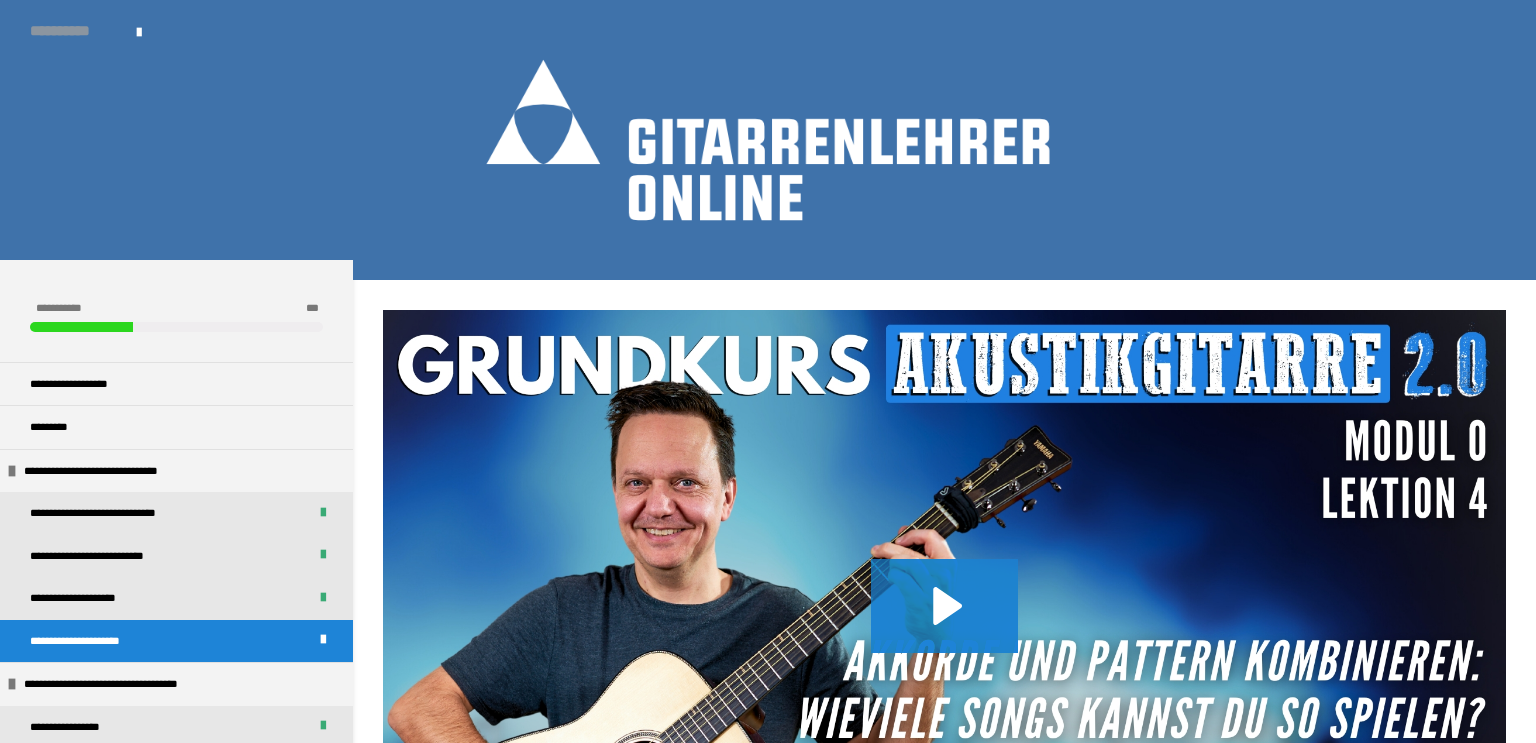click on "**********" at bounding box center (73, 31) 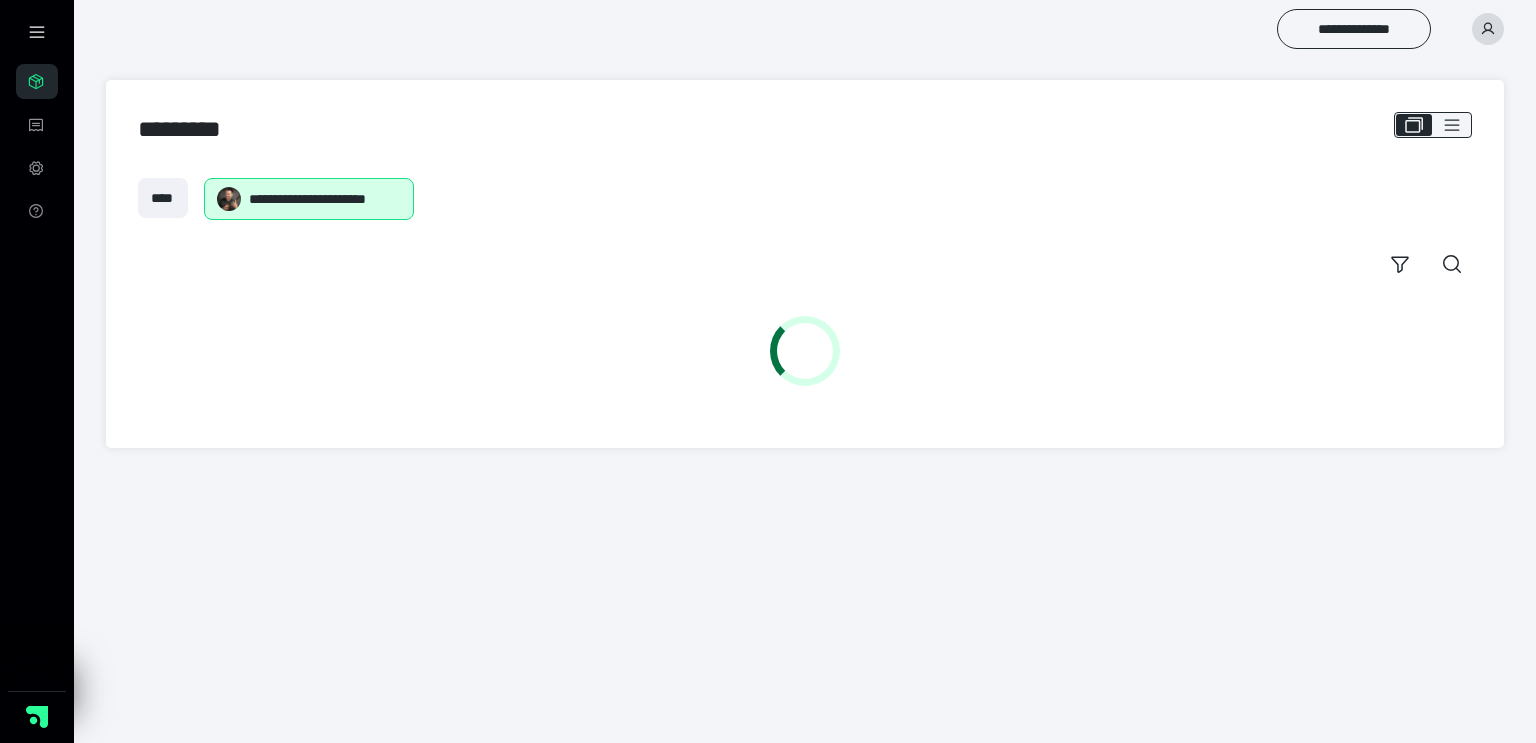 scroll, scrollTop: 0, scrollLeft: 0, axis: both 